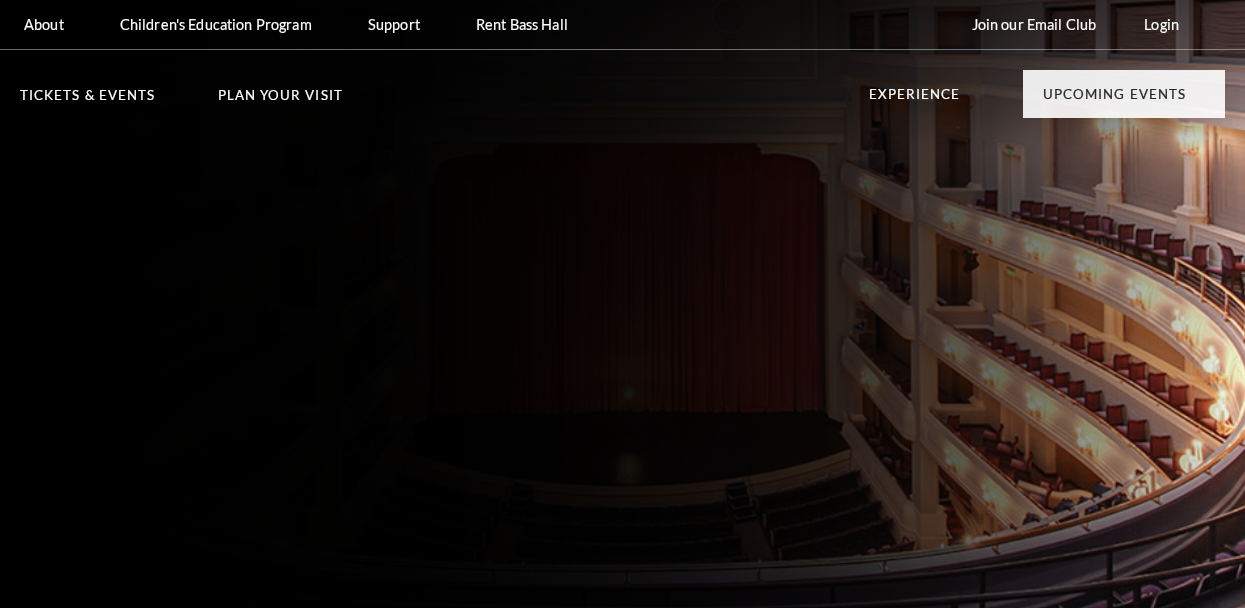 scroll, scrollTop: 0, scrollLeft: 0, axis: both 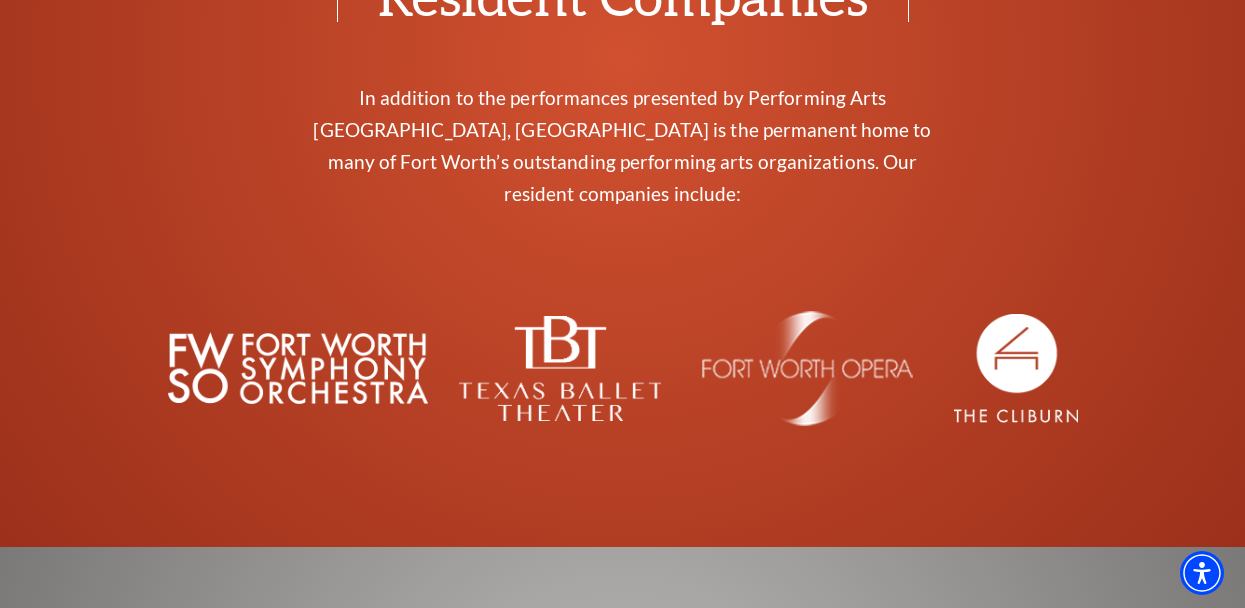 click at bounding box center [559, 368] 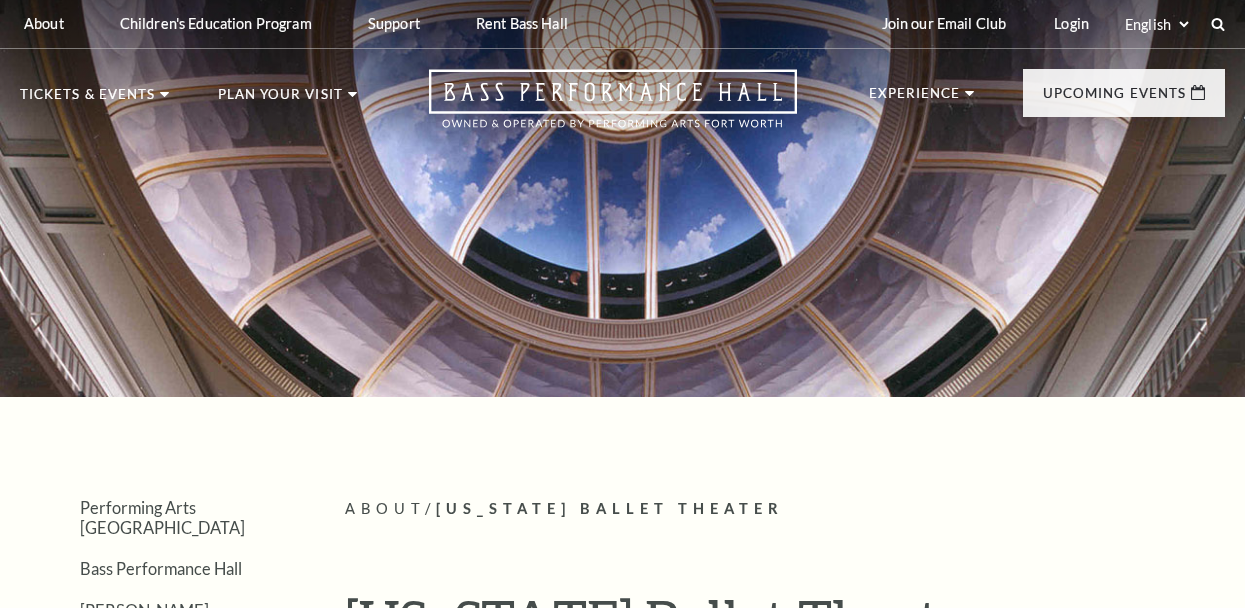 scroll, scrollTop: 278, scrollLeft: 0, axis: vertical 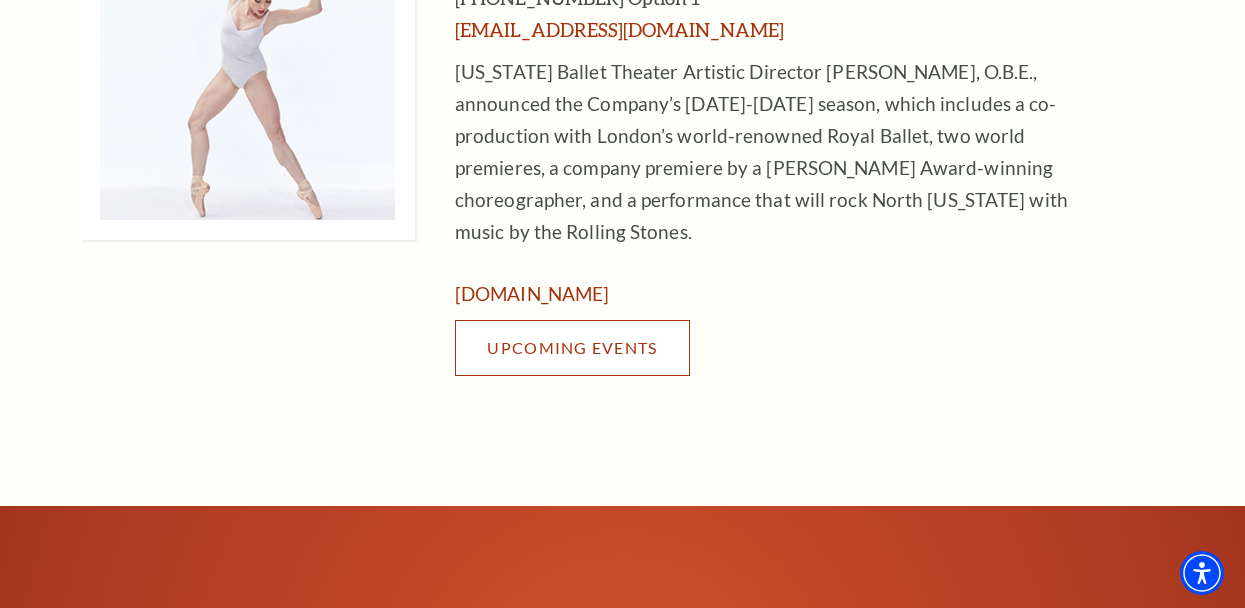 click on "Upcoming Events" at bounding box center (572, 347) 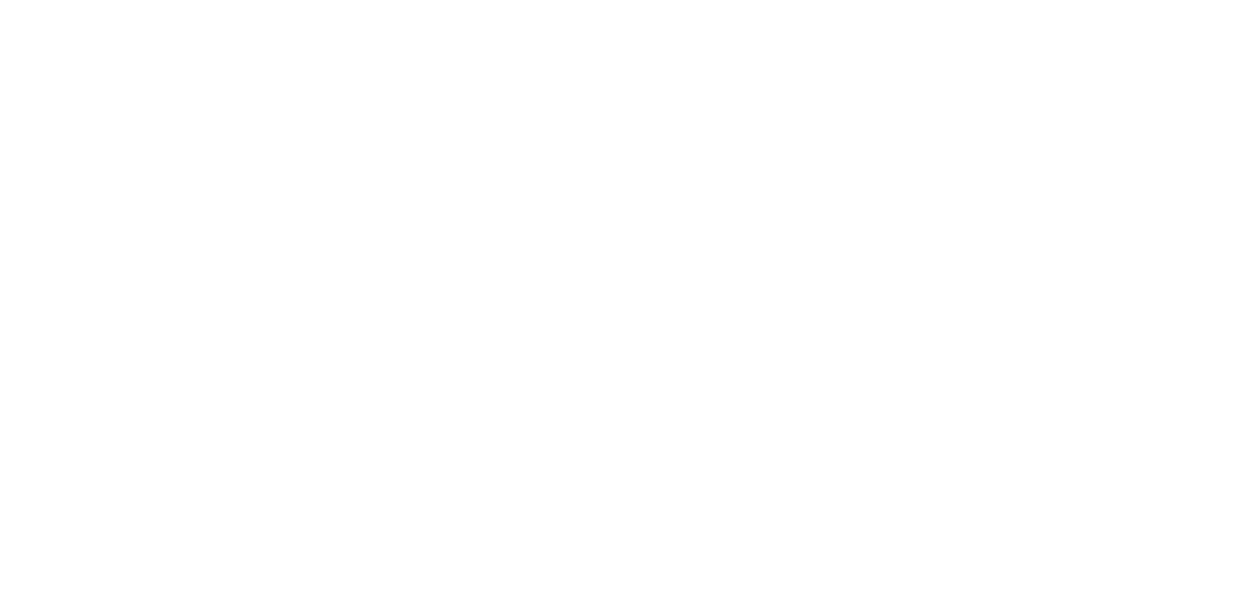 scroll, scrollTop: 0, scrollLeft: 0, axis: both 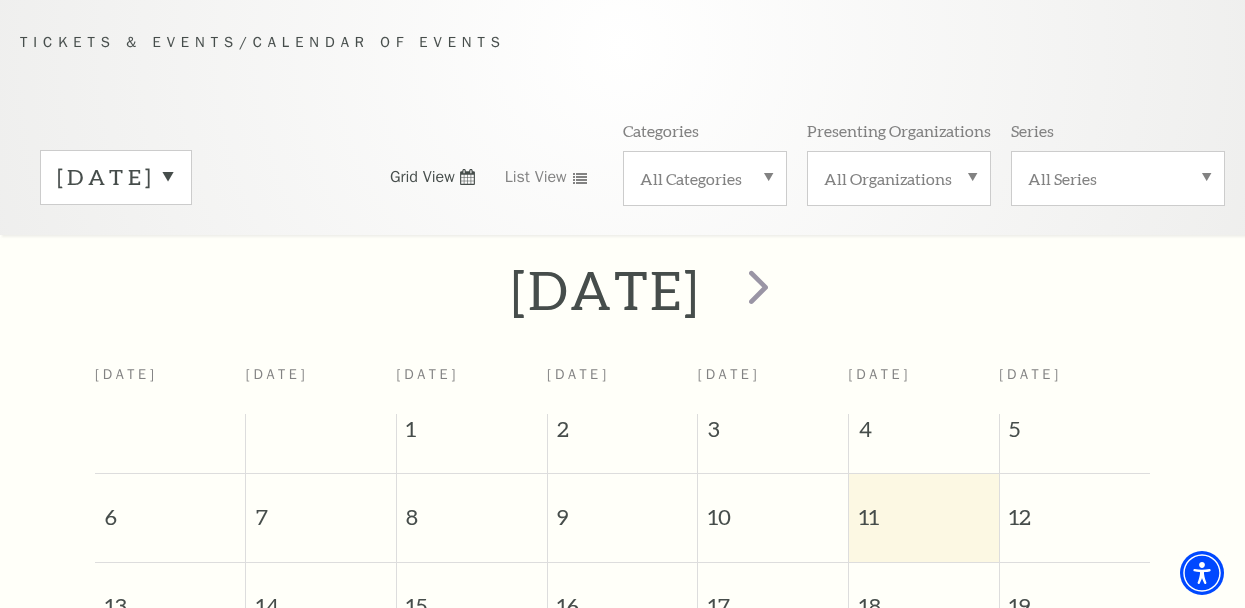 click on "All Organizations" at bounding box center (899, 178) 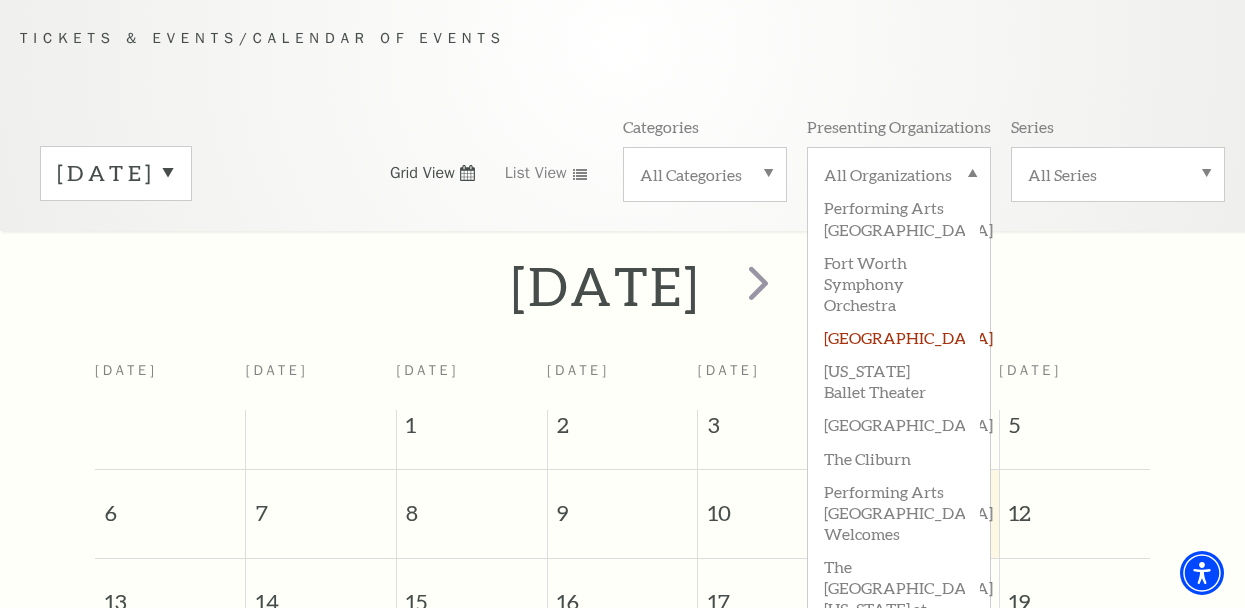 scroll, scrollTop: 172, scrollLeft: 0, axis: vertical 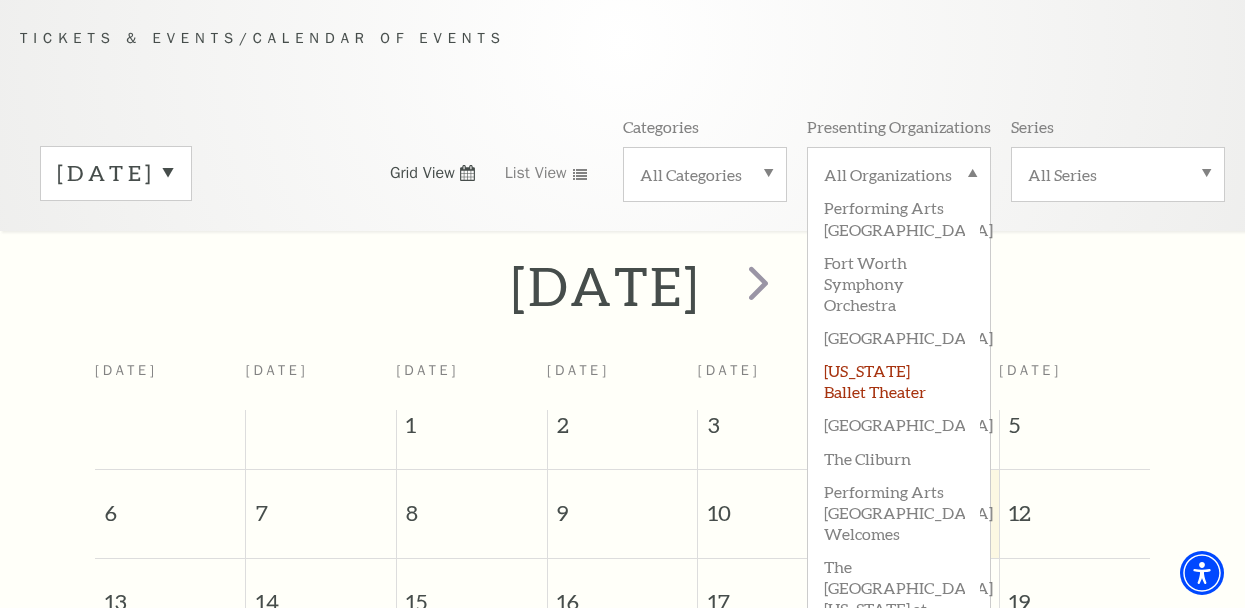 click on "[US_STATE] Ballet Theater" at bounding box center [899, 380] 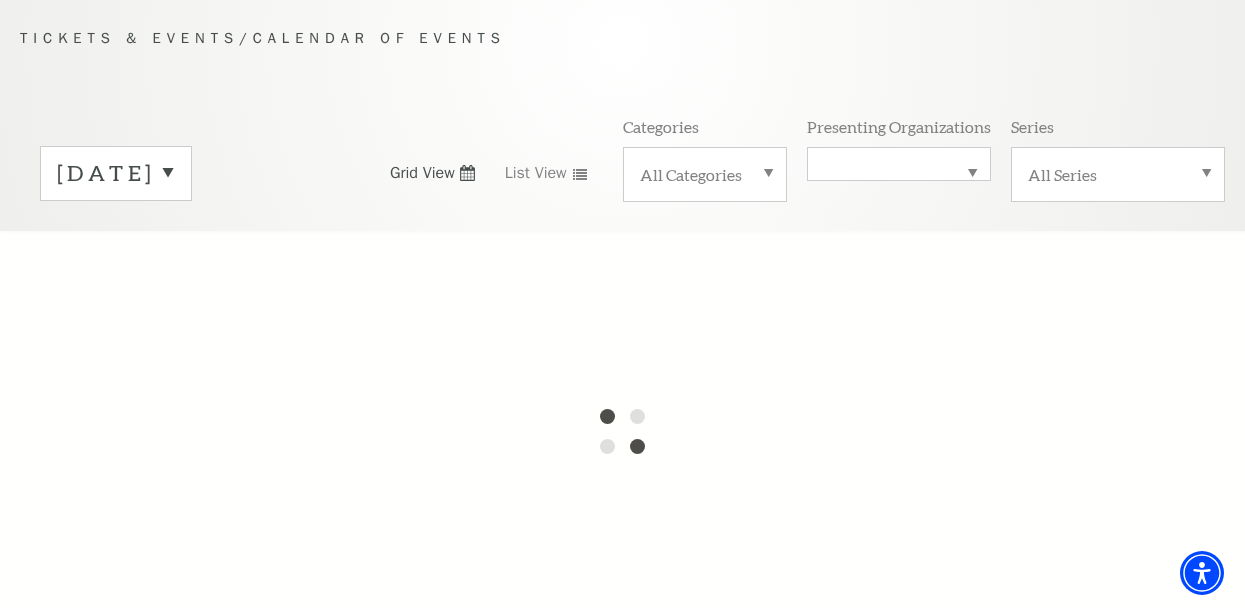 click at bounding box center [622, 431] 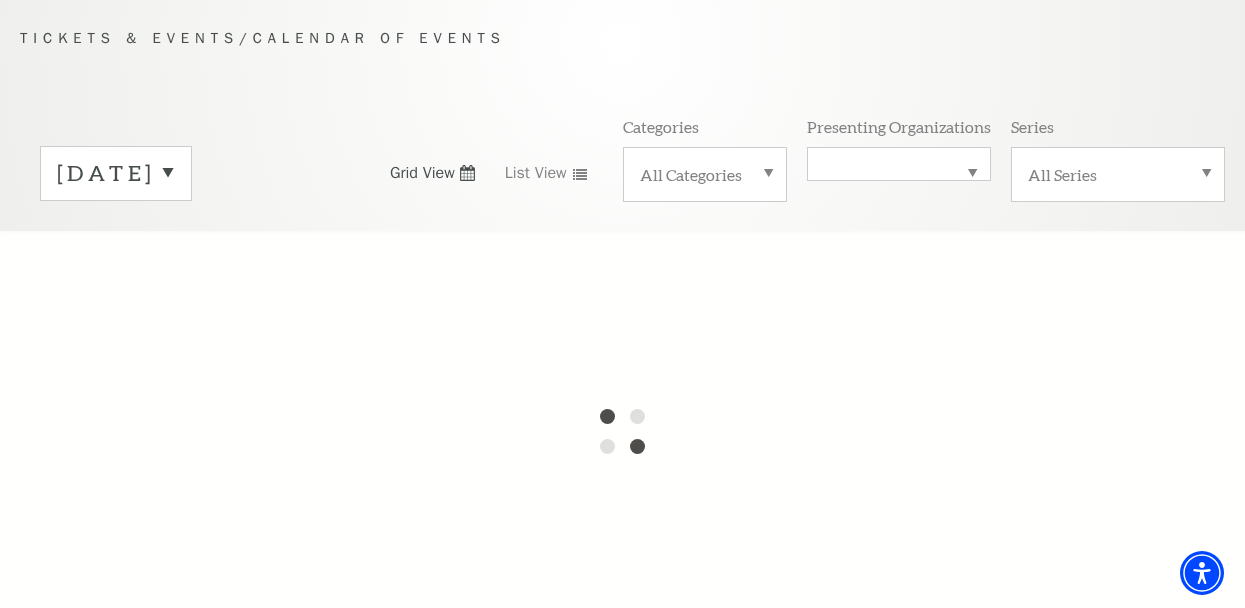 click on "All Series" at bounding box center [1118, 174] 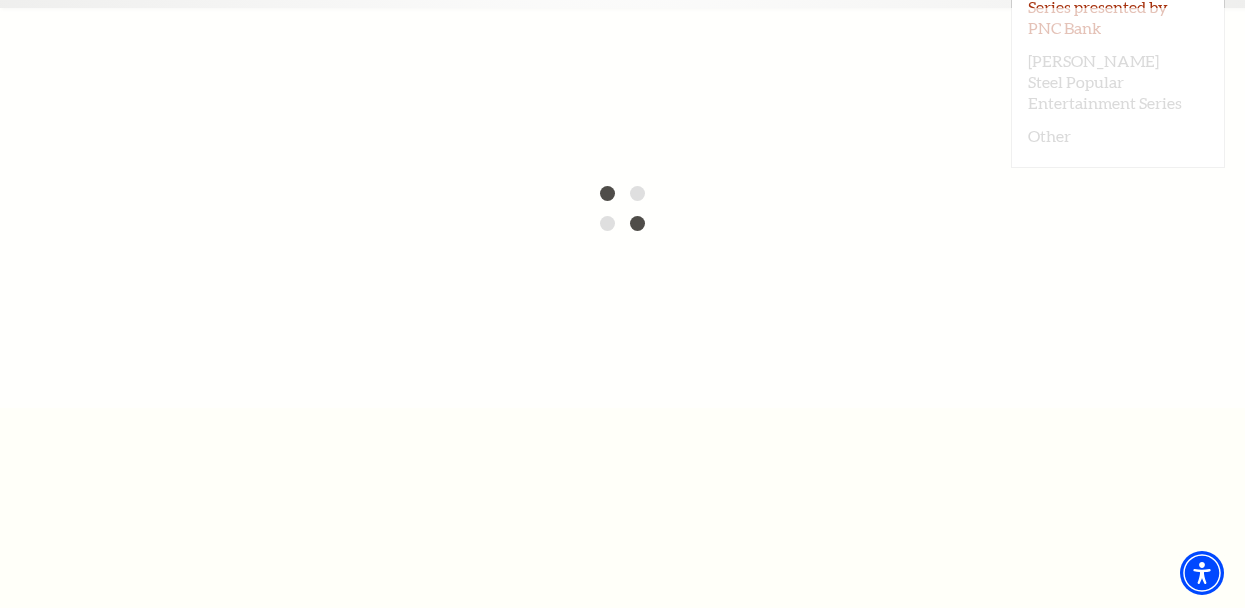 scroll, scrollTop: 398, scrollLeft: 0, axis: vertical 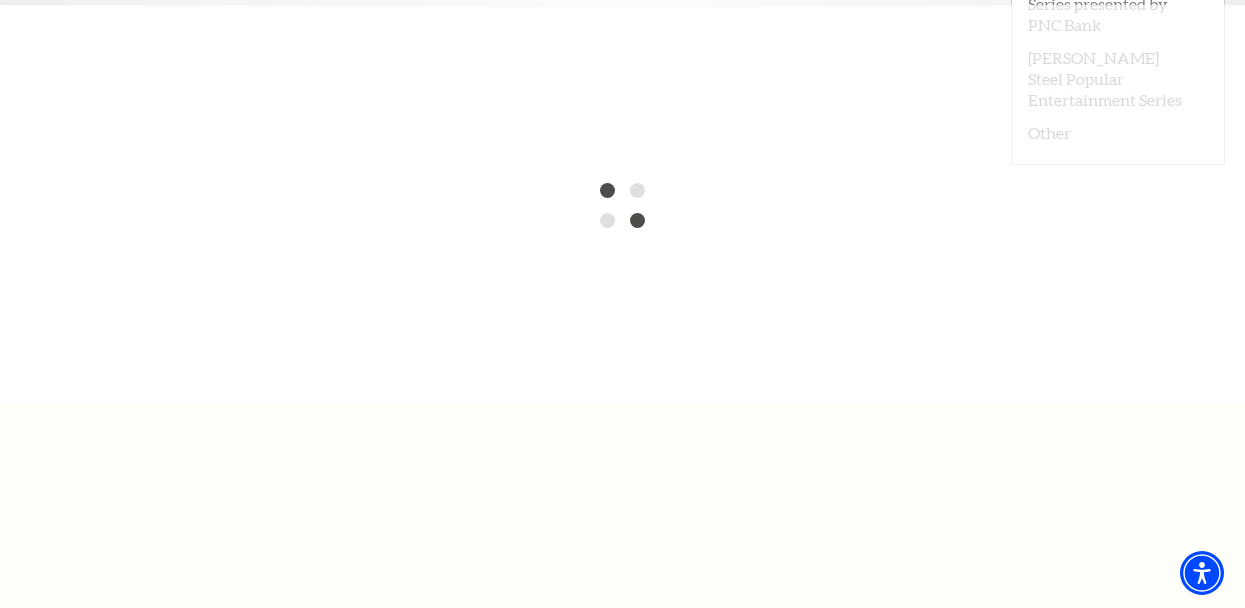 click at bounding box center [622, 205] 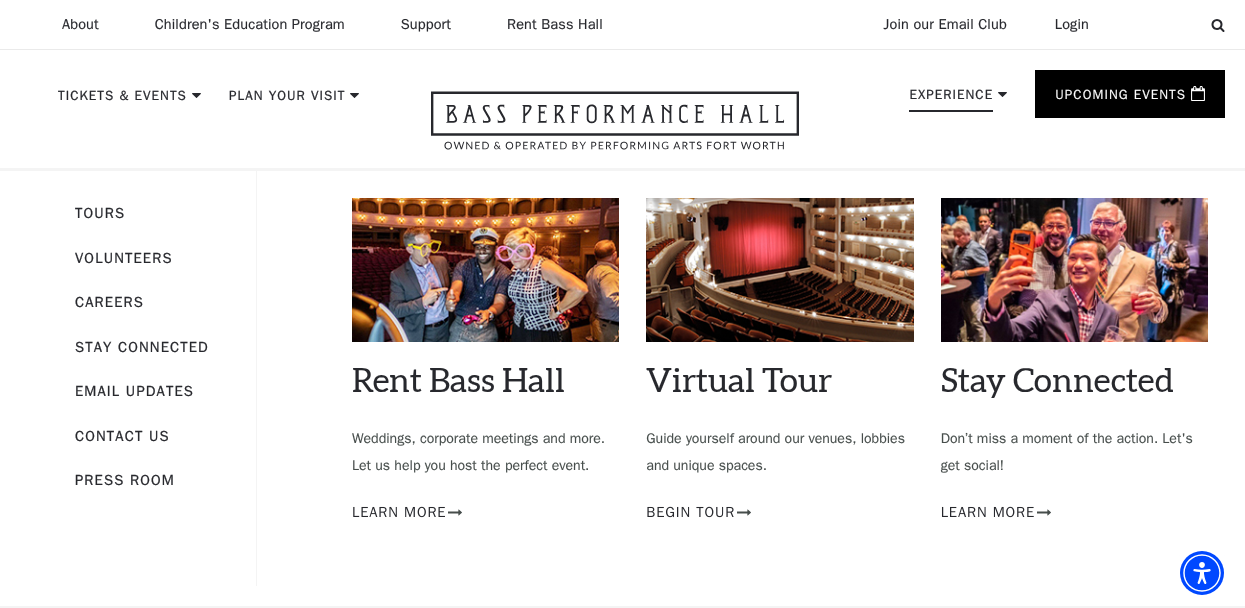 click on "Experience
Tours
Volunteers
Careers
Stay Connected
Email Updates
Contact Us
Press Room
Rent Bass Hall
Weddings, corporate meetings and more. Let us help you host the perfect event.
Learn More
Virtual Tour
Guide yourself around our venues, lobbies and unique spaces.
Begin Tour" at bounding box center [958, 115] 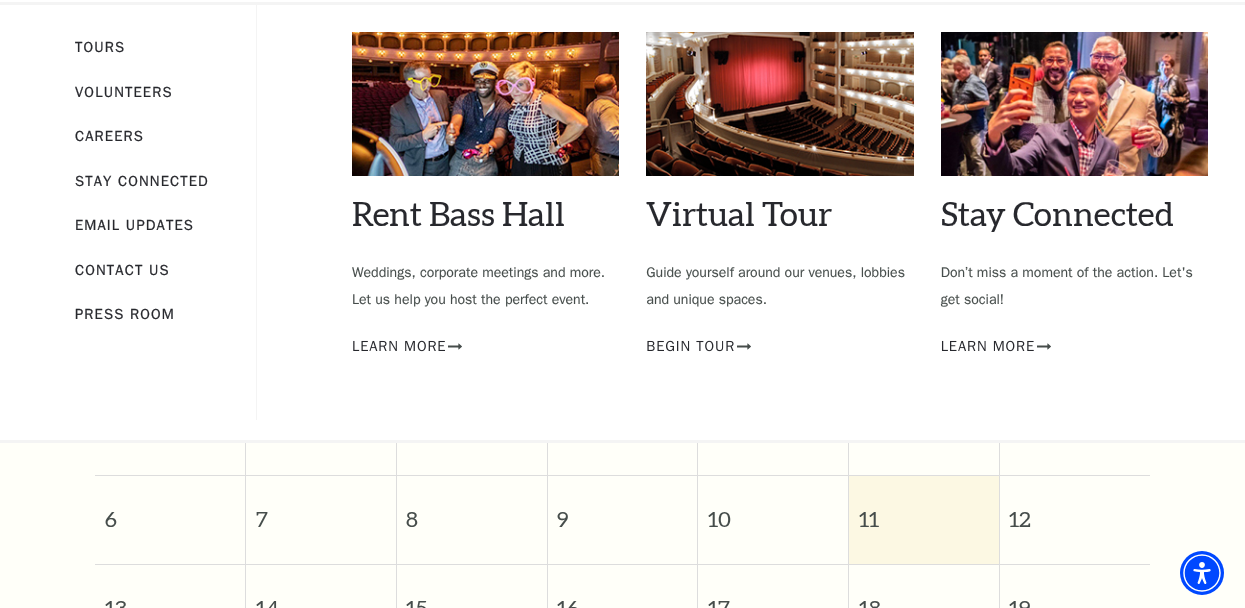 scroll, scrollTop: 0, scrollLeft: 0, axis: both 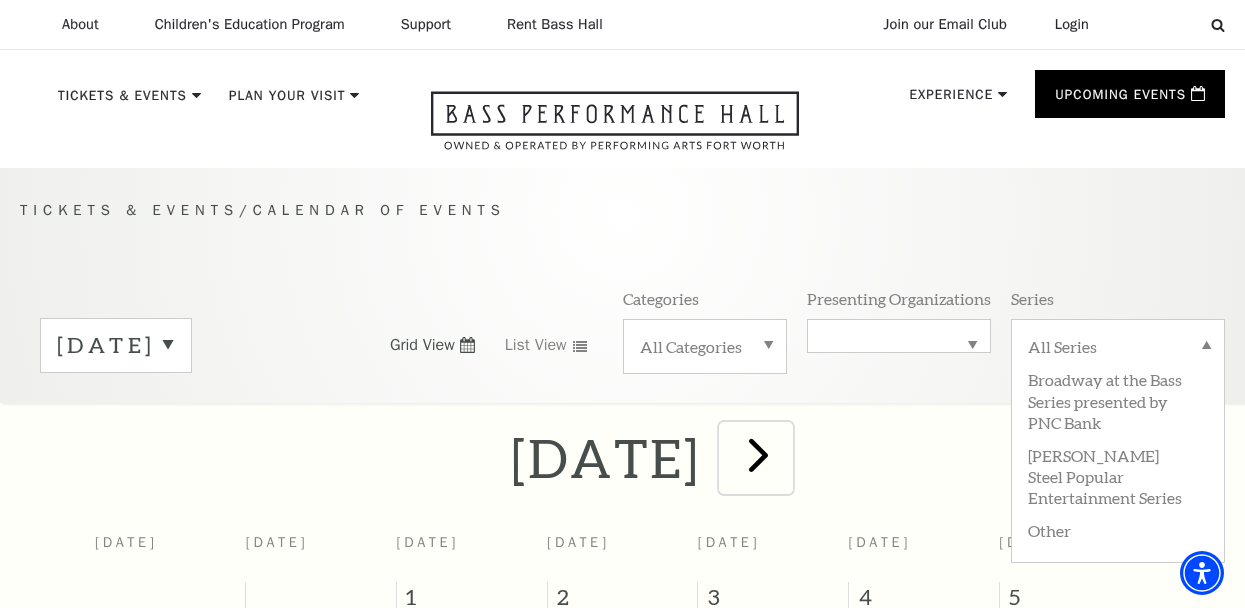 click at bounding box center (758, 454) 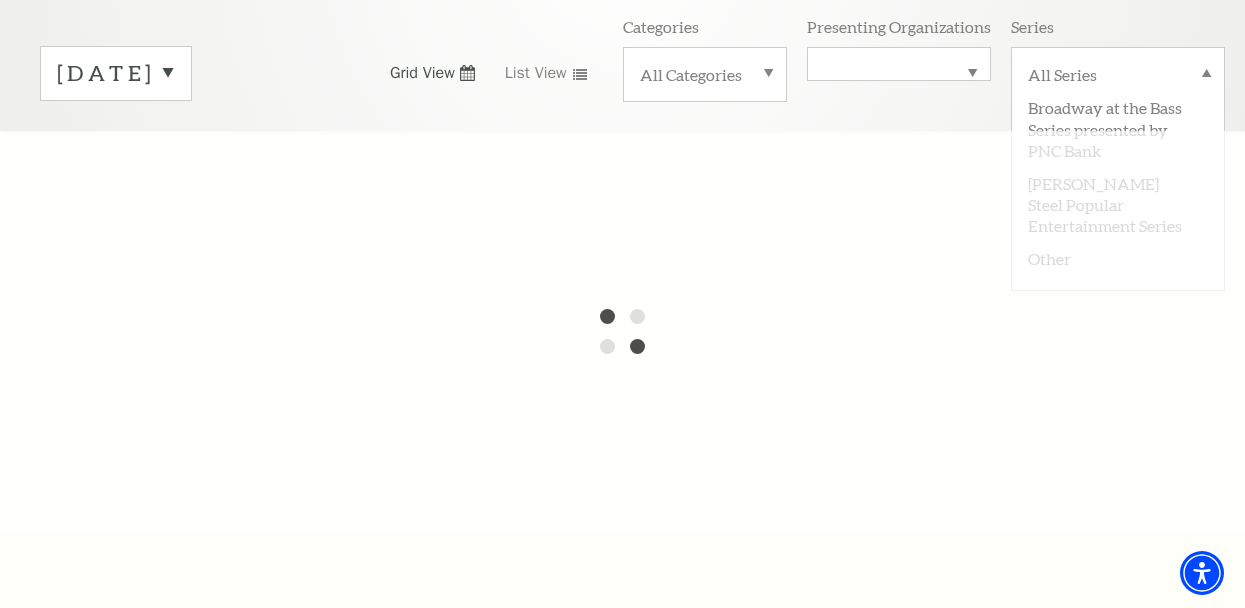 scroll, scrollTop: 272, scrollLeft: 0, axis: vertical 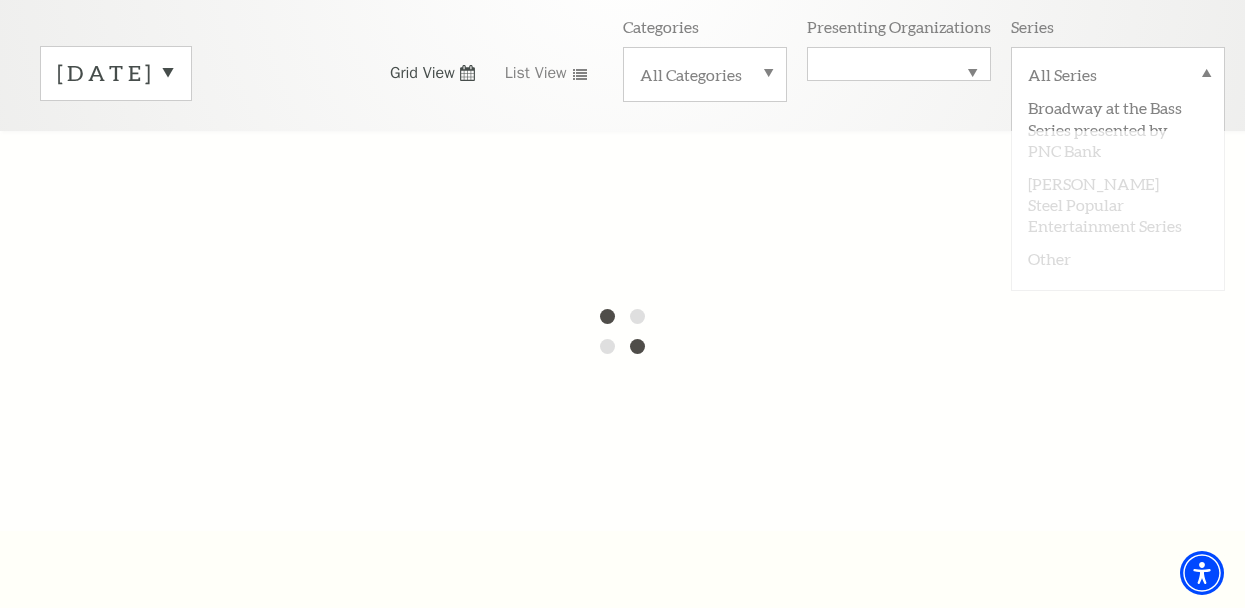 click on "[DATE]" at bounding box center [116, 73] 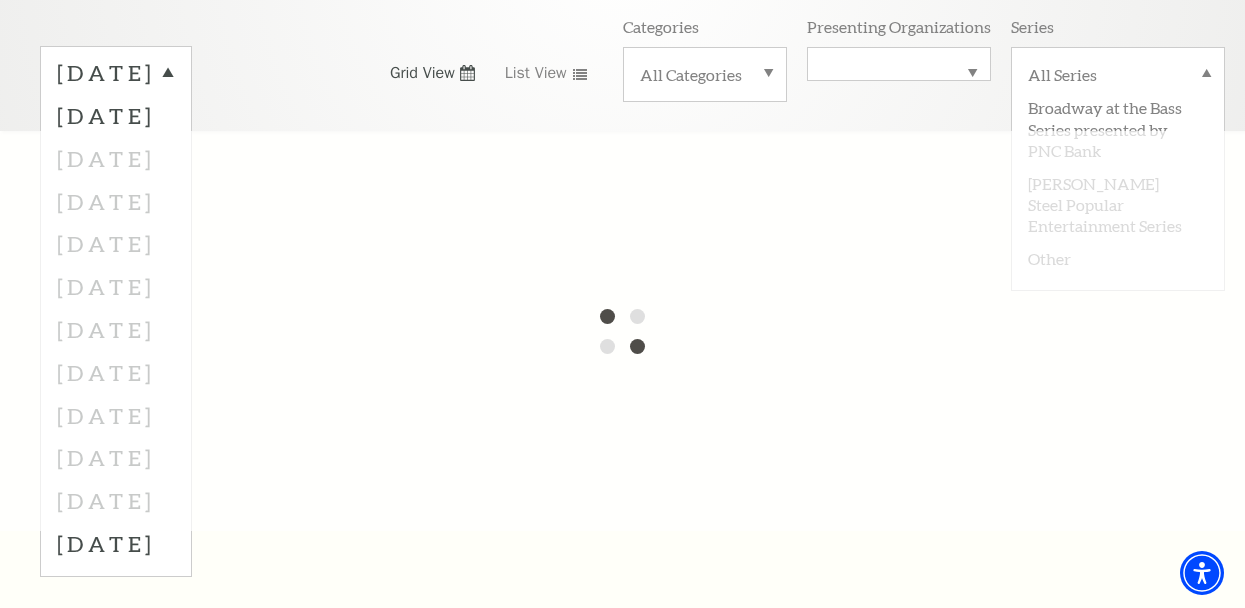 click at bounding box center (622, 331) 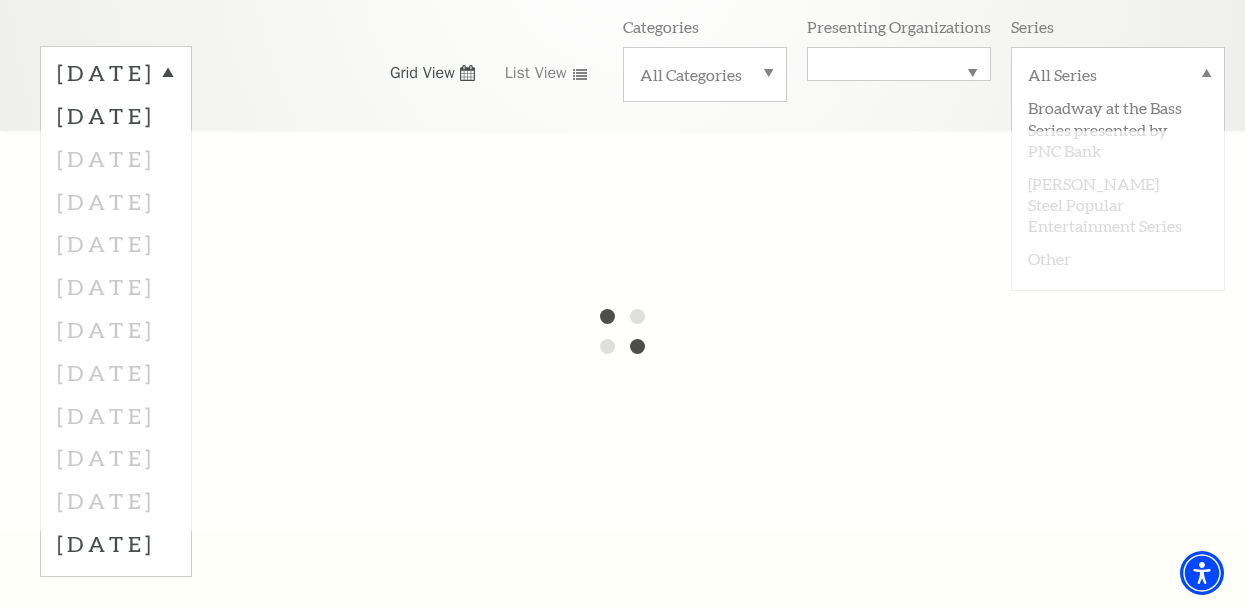 click at bounding box center [622, 331] 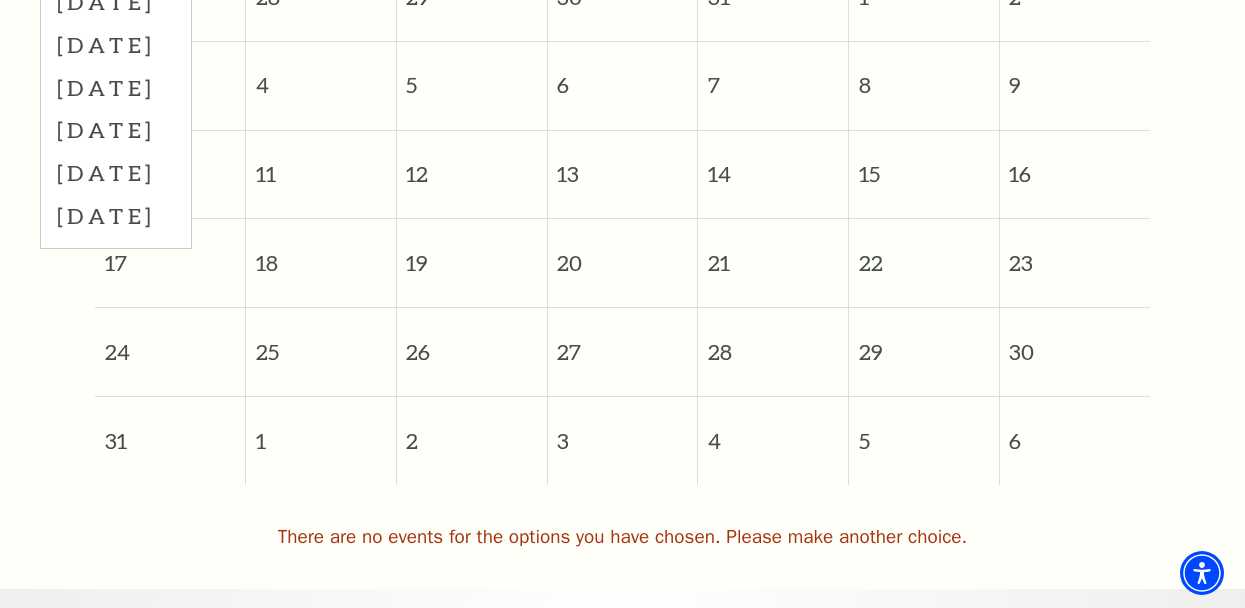 scroll, scrollTop: 255, scrollLeft: 0, axis: vertical 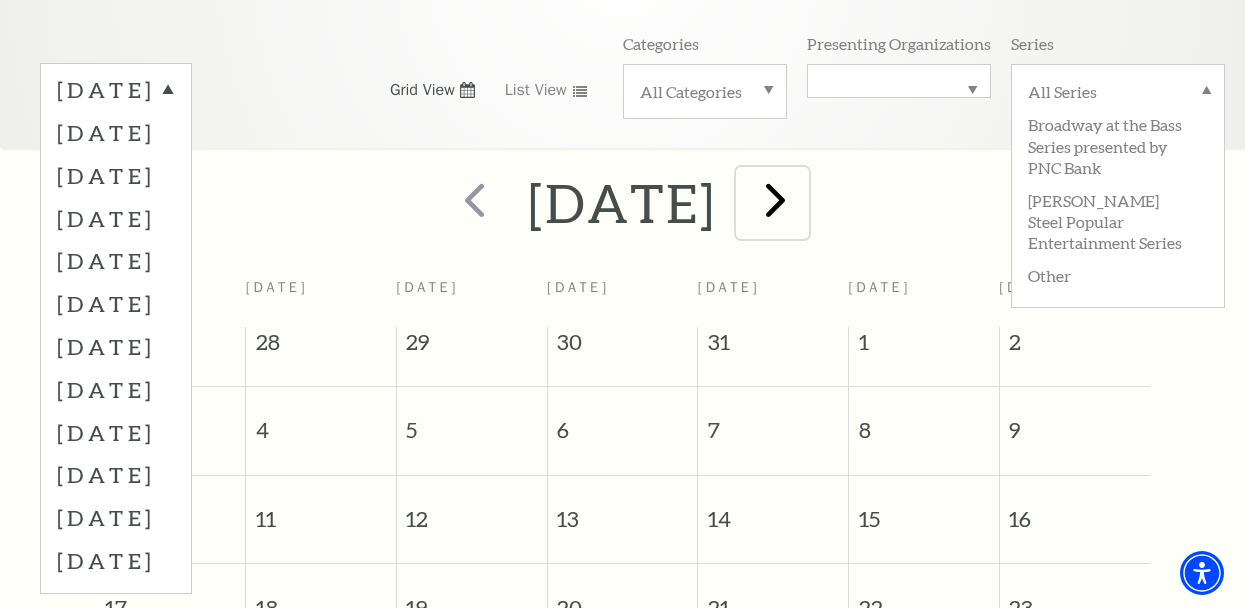 click at bounding box center [775, 199] 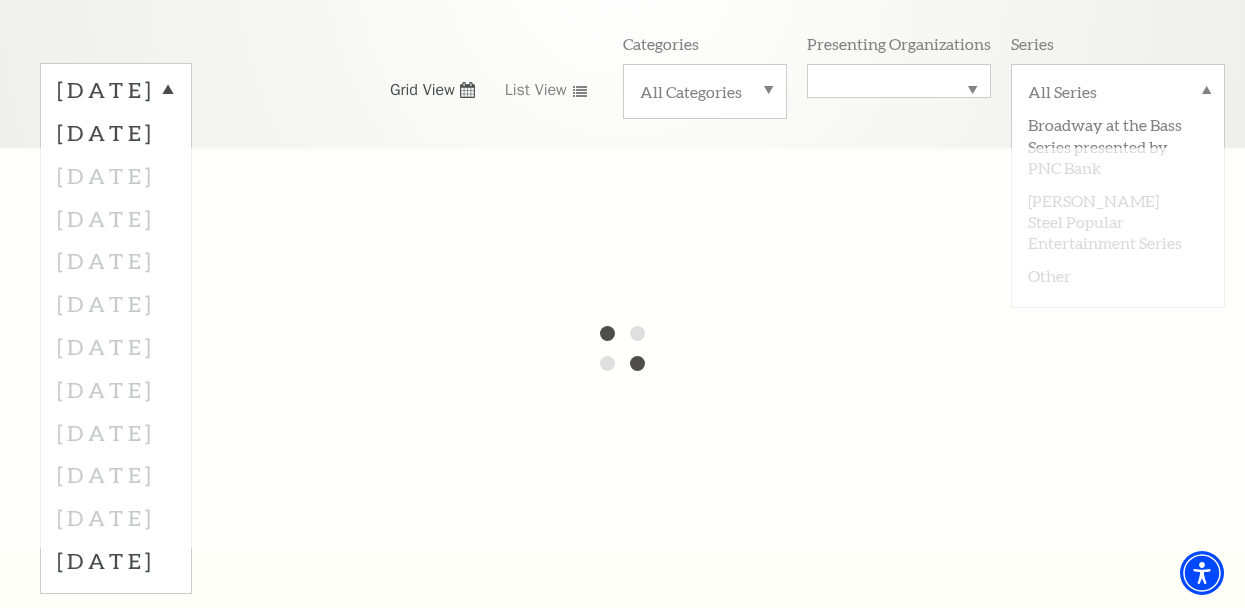 click on "All Categories" at bounding box center [705, 91] 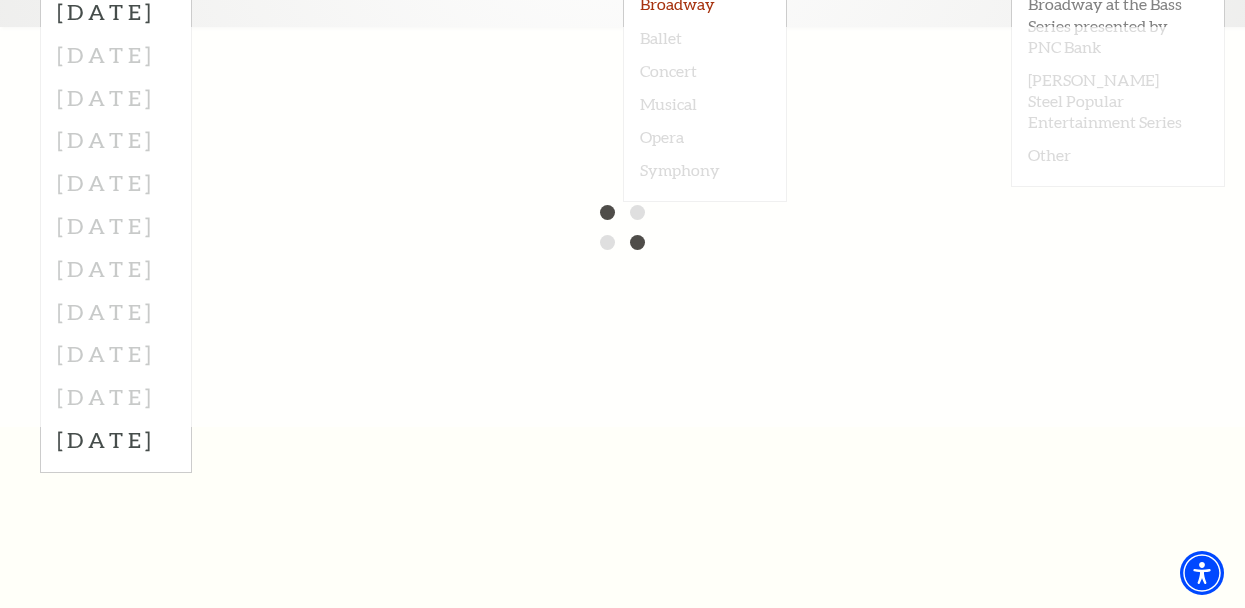 scroll, scrollTop: 375, scrollLeft: 0, axis: vertical 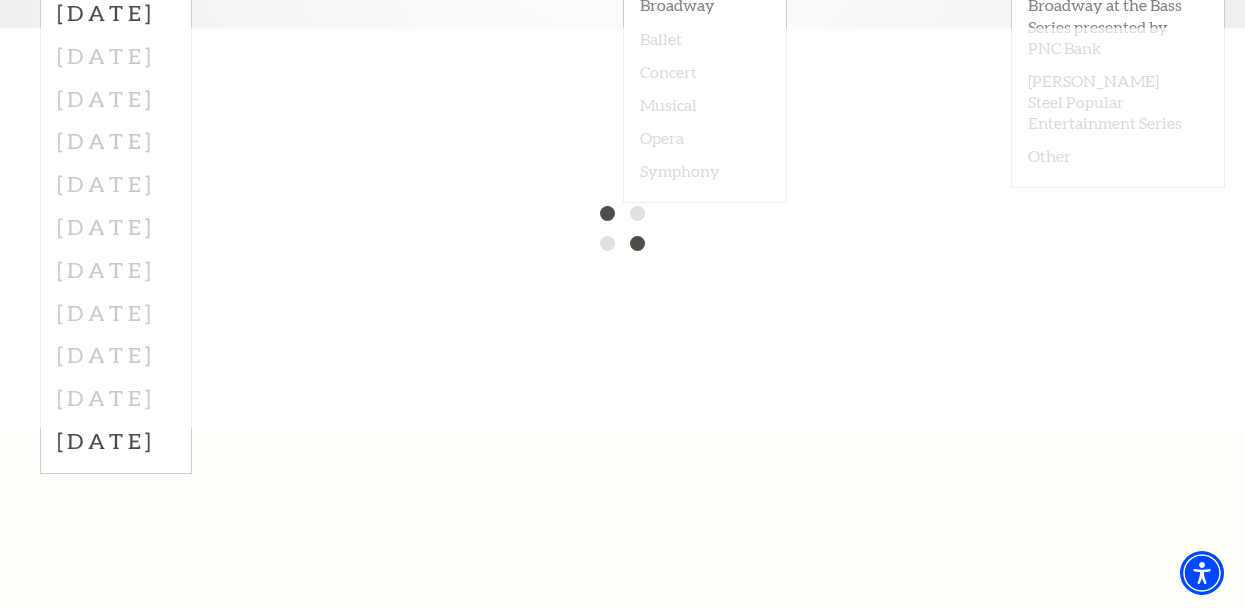 click at bounding box center [622, 228] 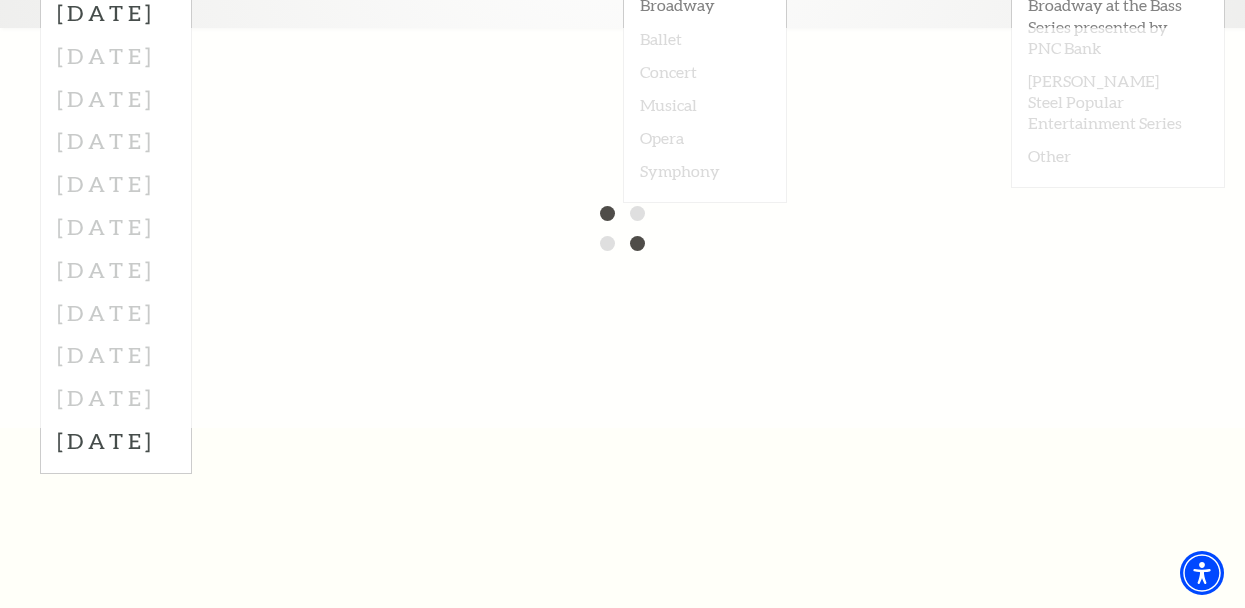 click at bounding box center [622, 228] 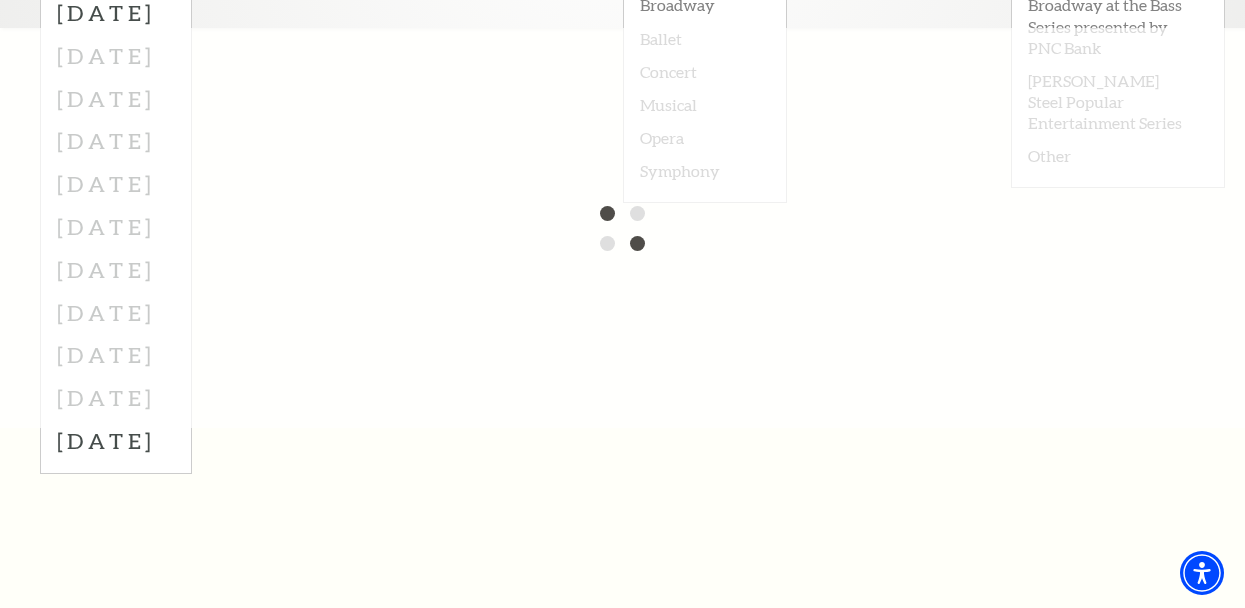click at bounding box center (622, 228) 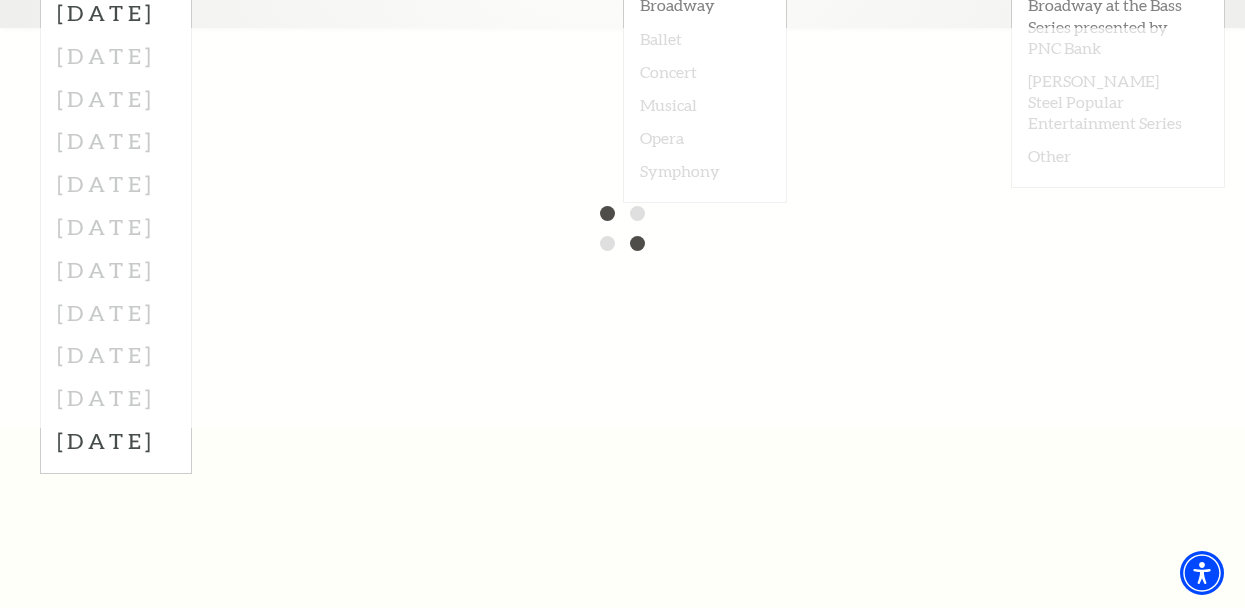 click at bounding box center [622, 228] 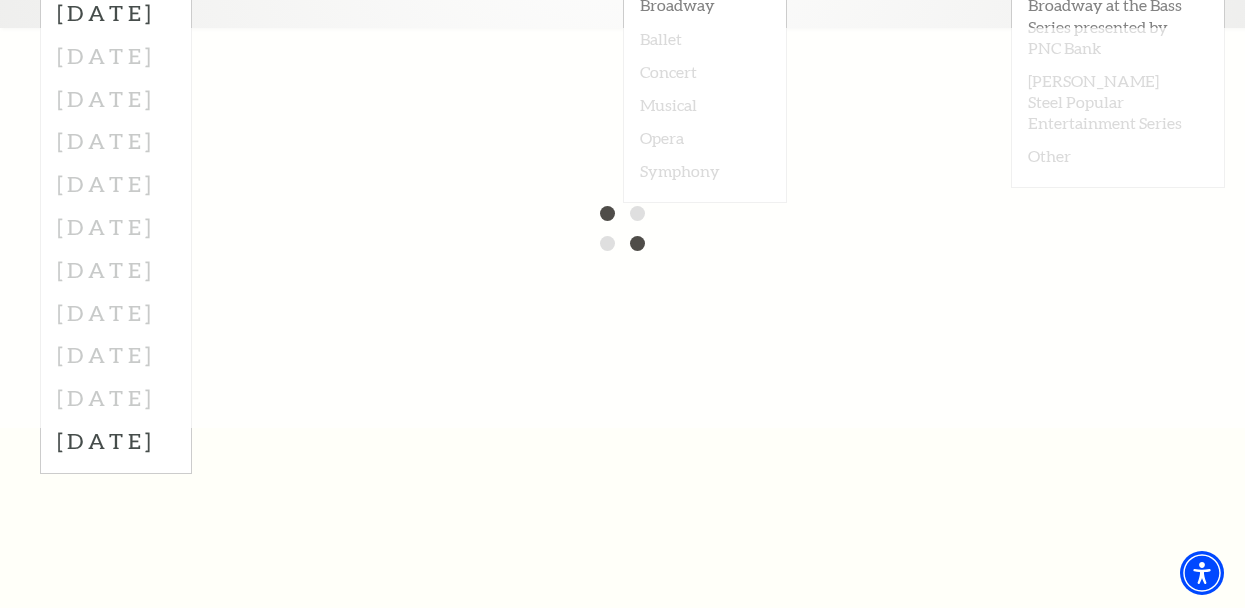 click at bounding box center (622, 228) 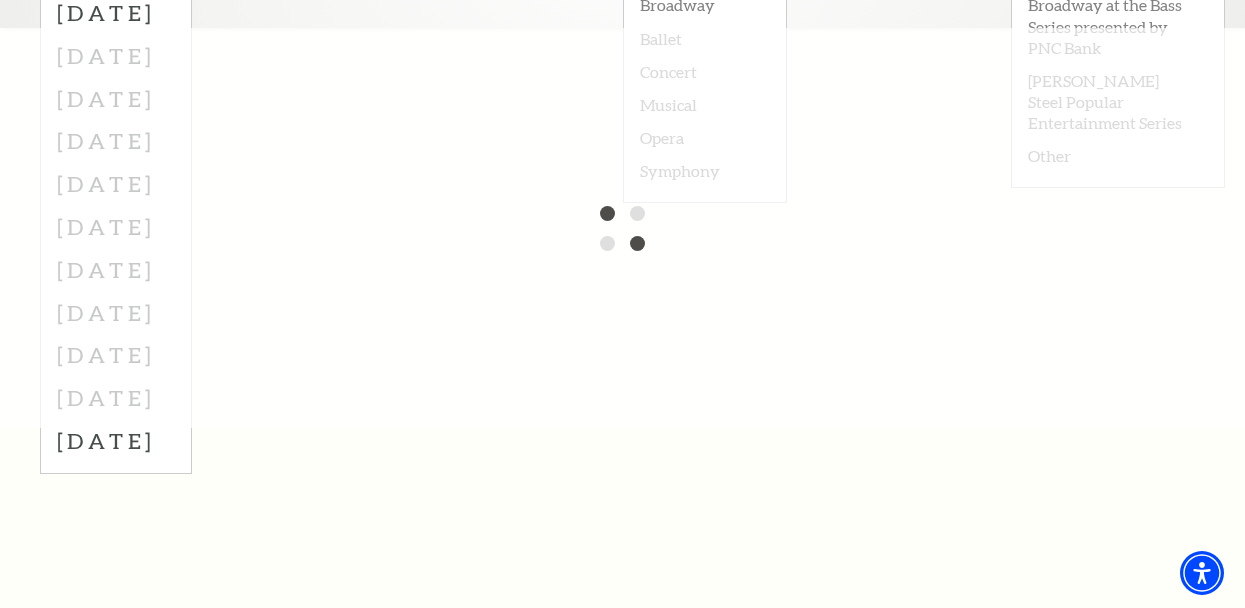 click at bounding box center [622, 228] 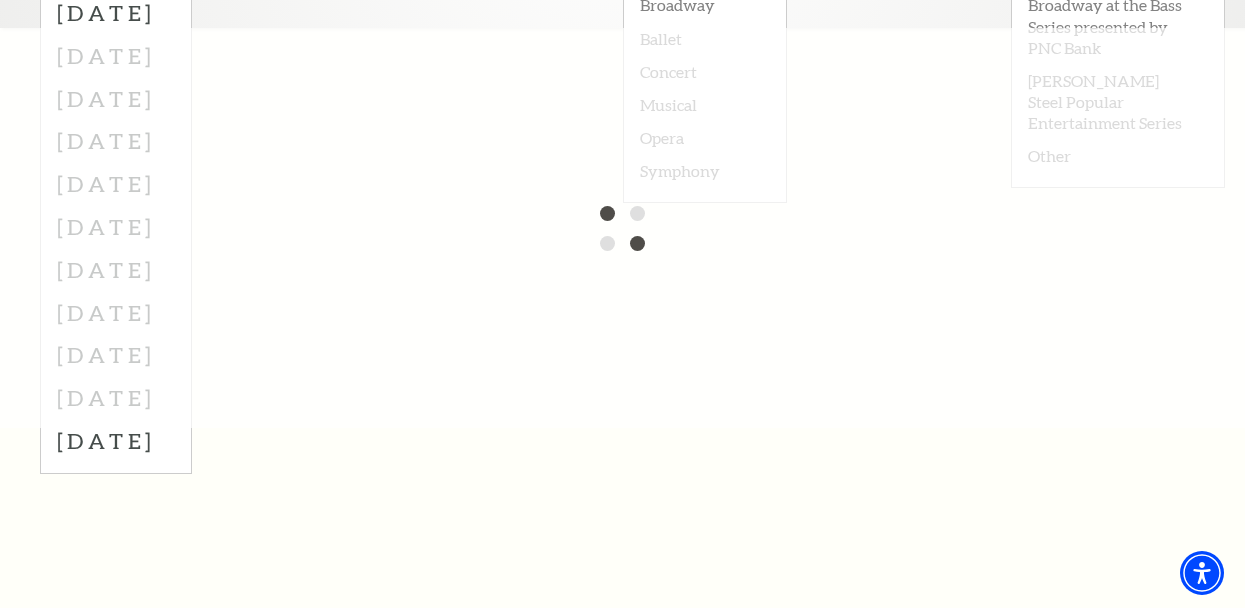 click at bounding box center [622, 228] 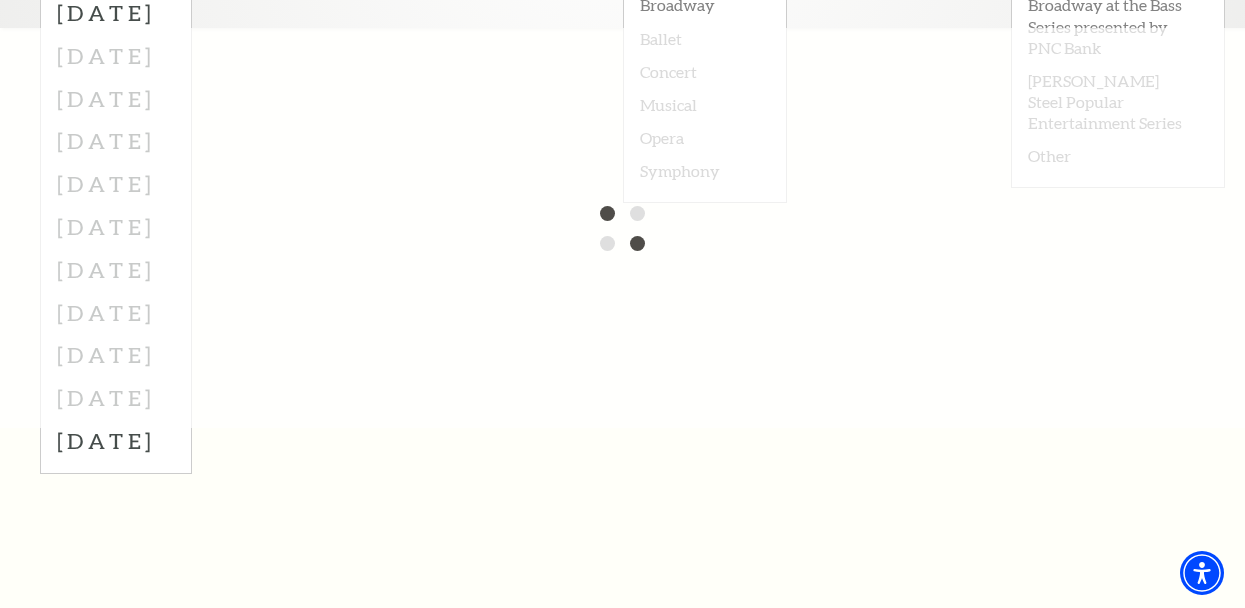 click at bounding box center [622, 228] 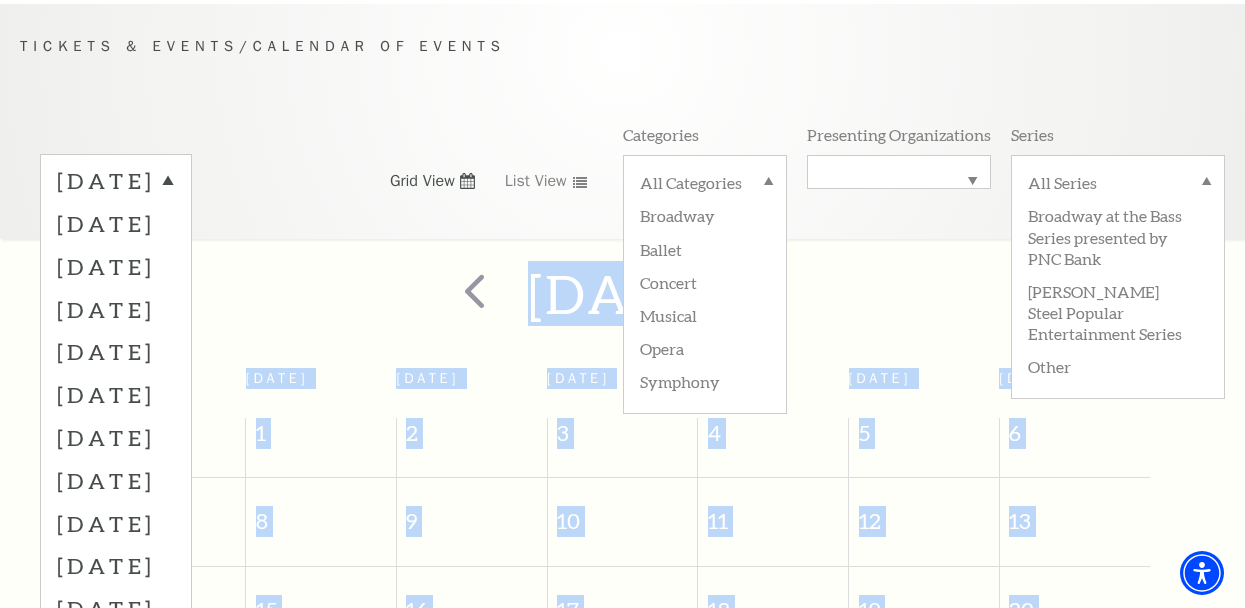 scroll, scrollTop: 168, scrollLeft: 0, axis: vertical 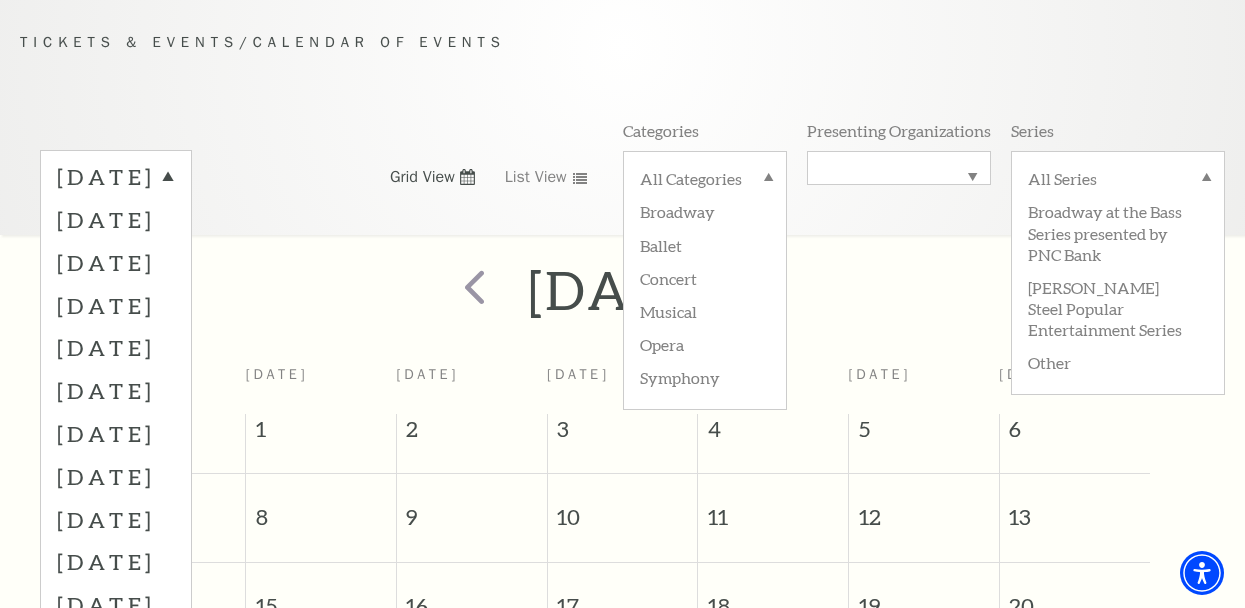 click on "Tickets & Events  /  Calendar of Events     [DATE]   [DATE]   [DATE]   [DATE]   [DATE]   [DATE]   [DATE]   [DATE]   [DATE]   [DATE]   [DATE]   [DATE]     Grid View     List View
Categories
All Categories     Broadway   Ballet   Concert   Musical   Opera   Symphony
Presenting Organizations
All Organizations     [US_STATE] Ballet Theater
Series
All Series     Broadway at the Bass Series presented by PNC Bank   [PERSON_NAME] Steel Popular Entertainment Series   Other     [DATE] [DATE] [DATE] [DATE] [DATE] [DATE] [DATE] [DATE] 31 1 2 3 4 5 6 7 8 9 10 11 12 13 14 15 16 17 18 19 20 21 22 23 24 25 26 27 28 29 30 1 2 3 4 Presented By [US_STATE] Ballet Theater [PERSON_NAME] Pan 8:00 PM Presented By [PERSON_NAME] 2:00 PM" at bounding box center (622, 582) 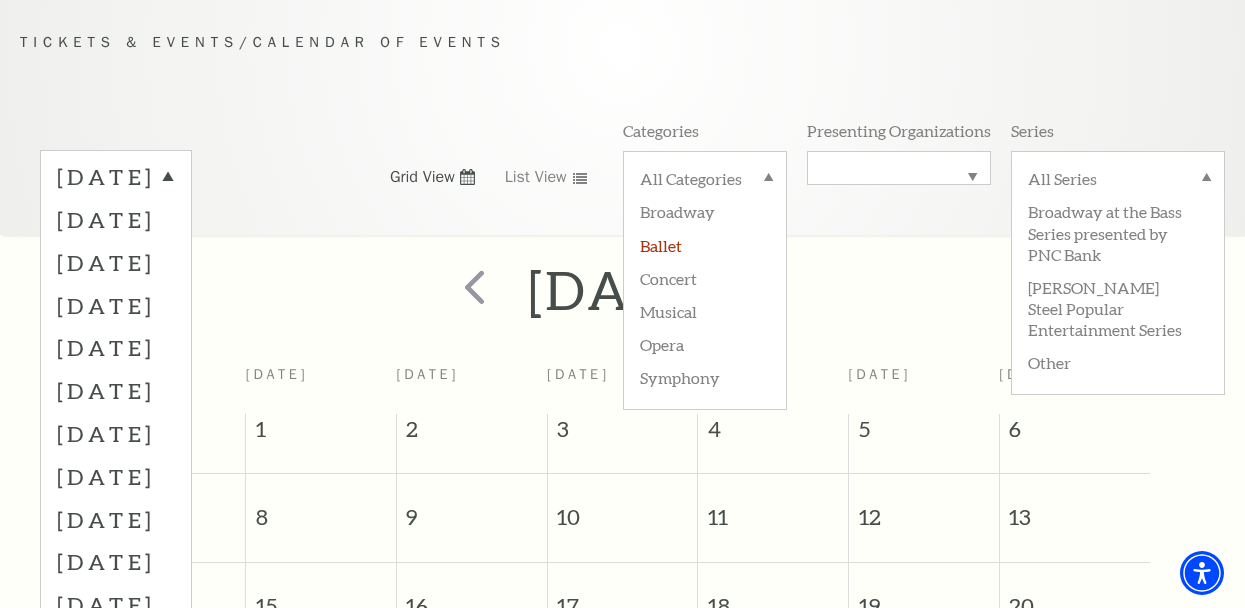 click on "Ballet" at bounding box center [705, 244] 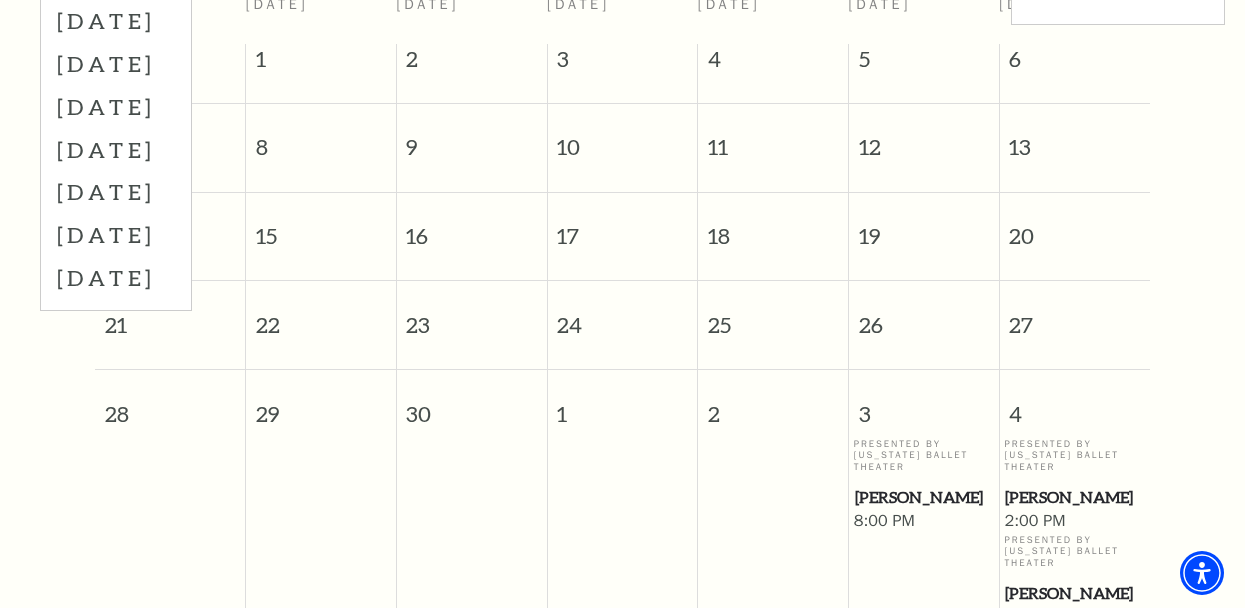 scroll, scrollTop: 712, scrollLeft: 0, axis: vertical 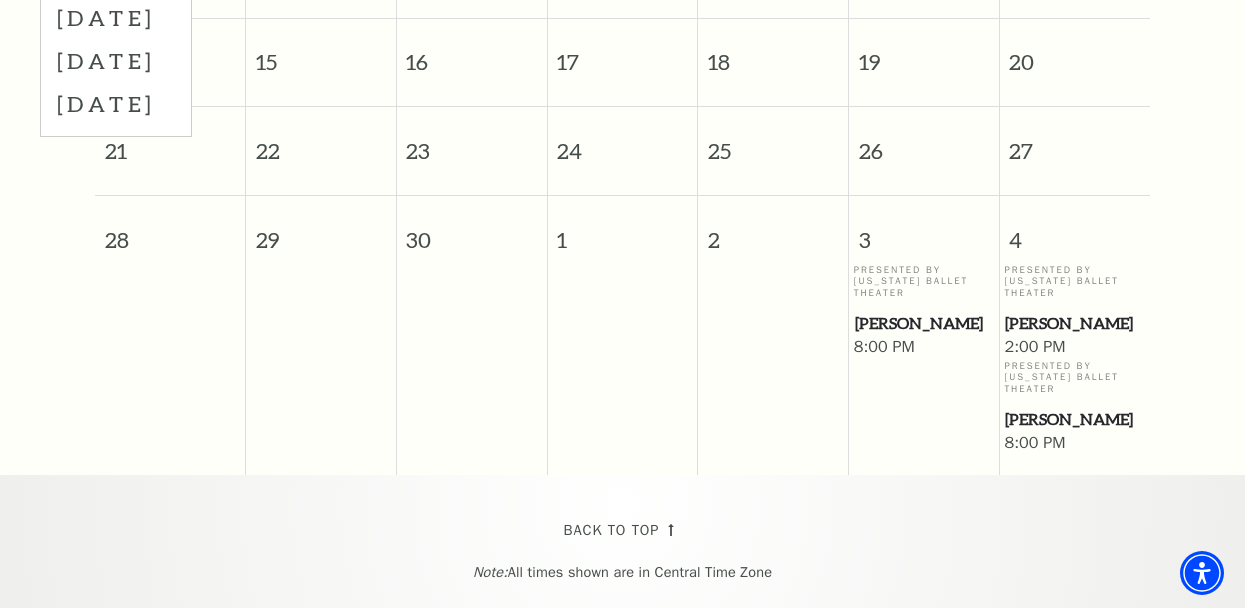 click at bounding box center (773, 360) 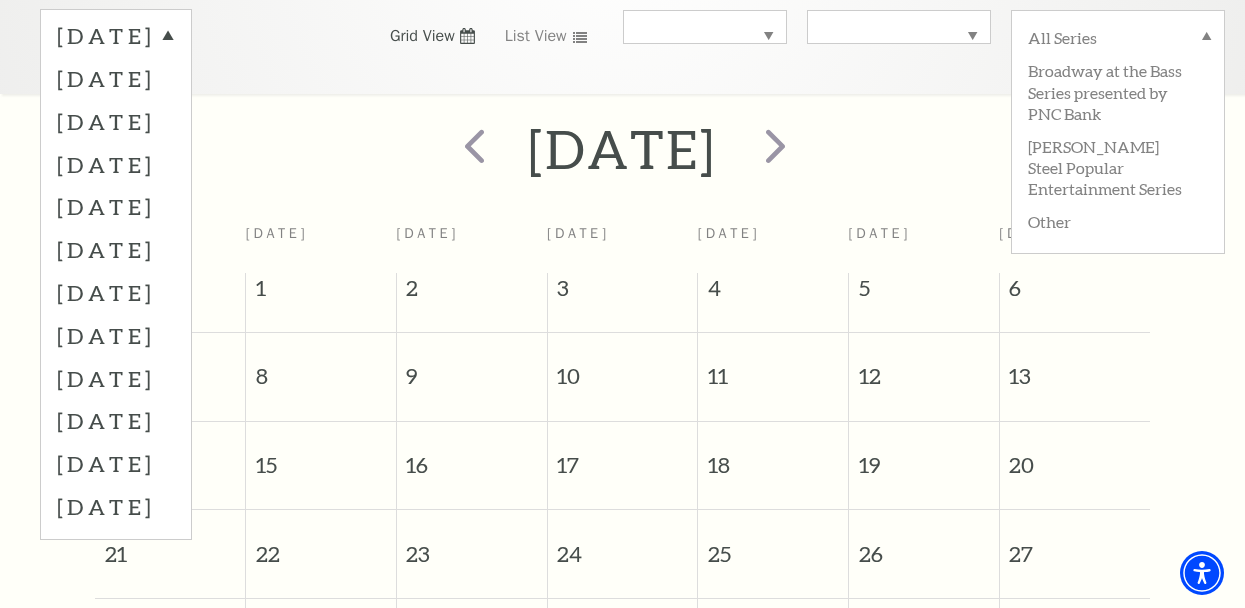 scroll, scrollTop: 308, scrollLeft: 0, axis: vertical 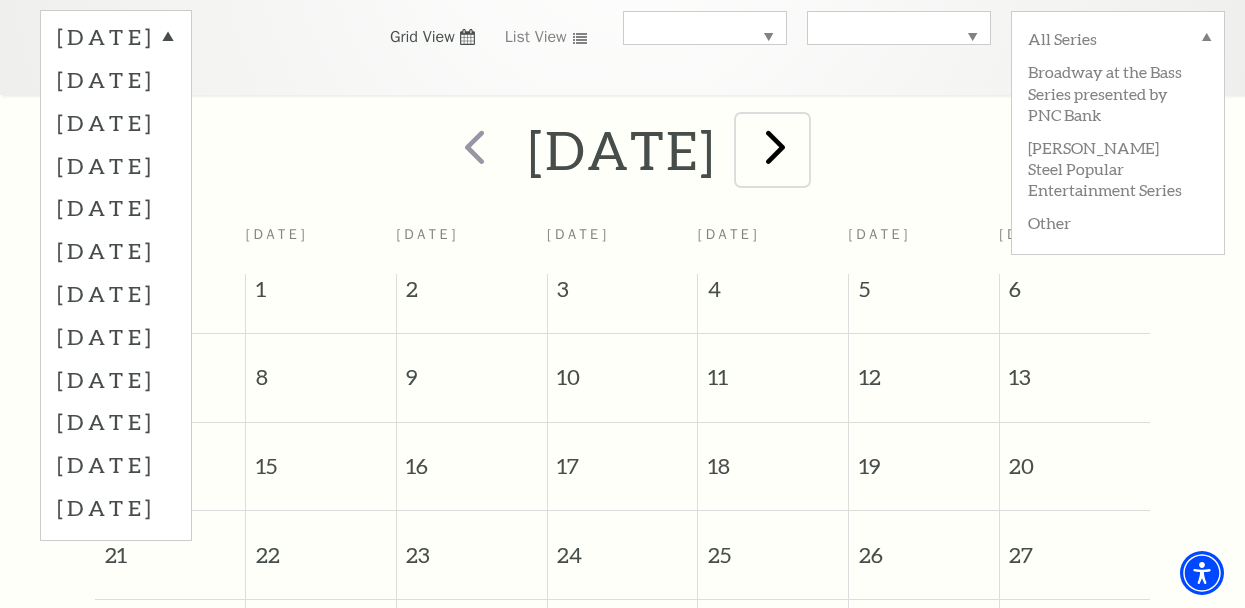 click at bounding box center [775, 146] 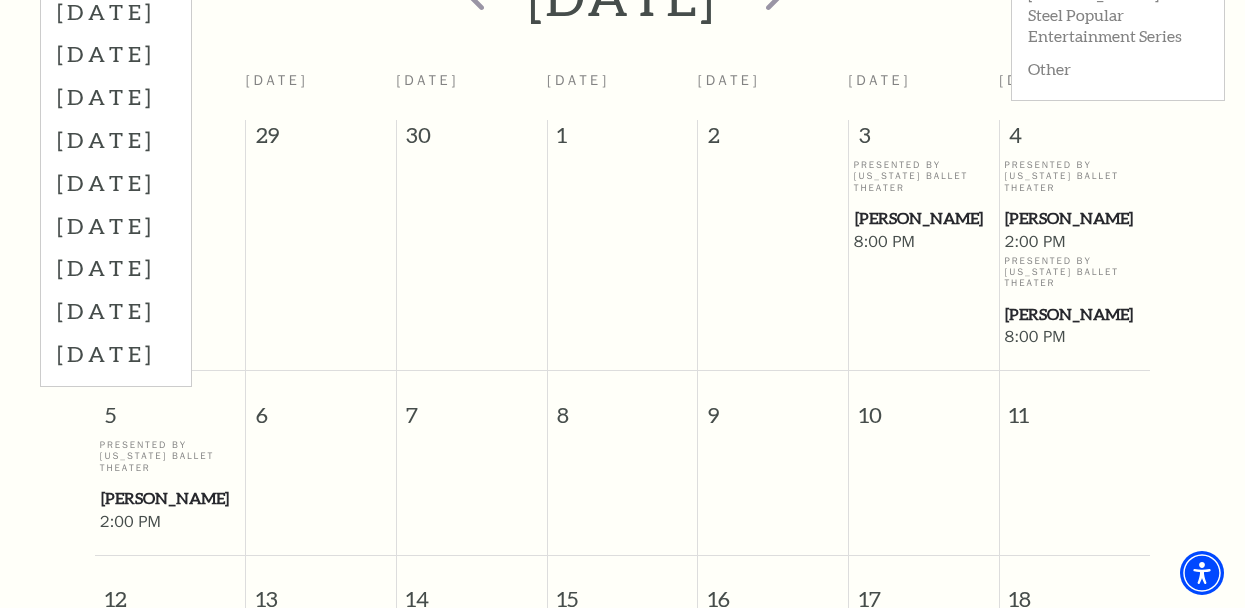 scroll, scrollTop: 176, scrollLeft: 0, axis: vertical 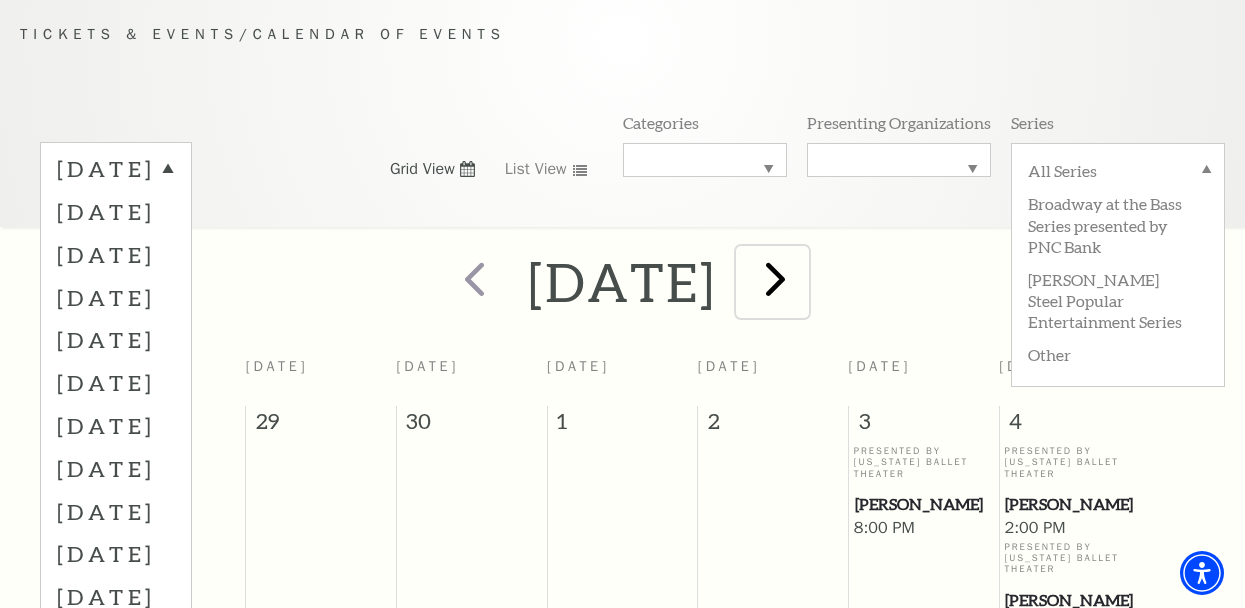 click at bounding box center [775, 278] 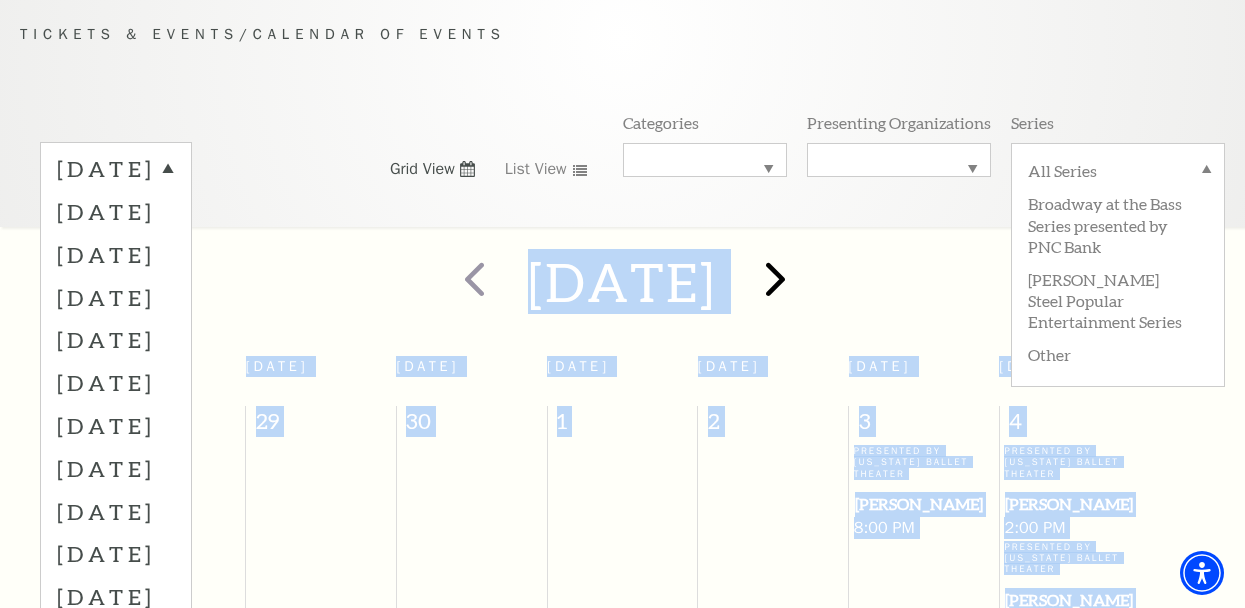 click at bounding box center [0, 0] 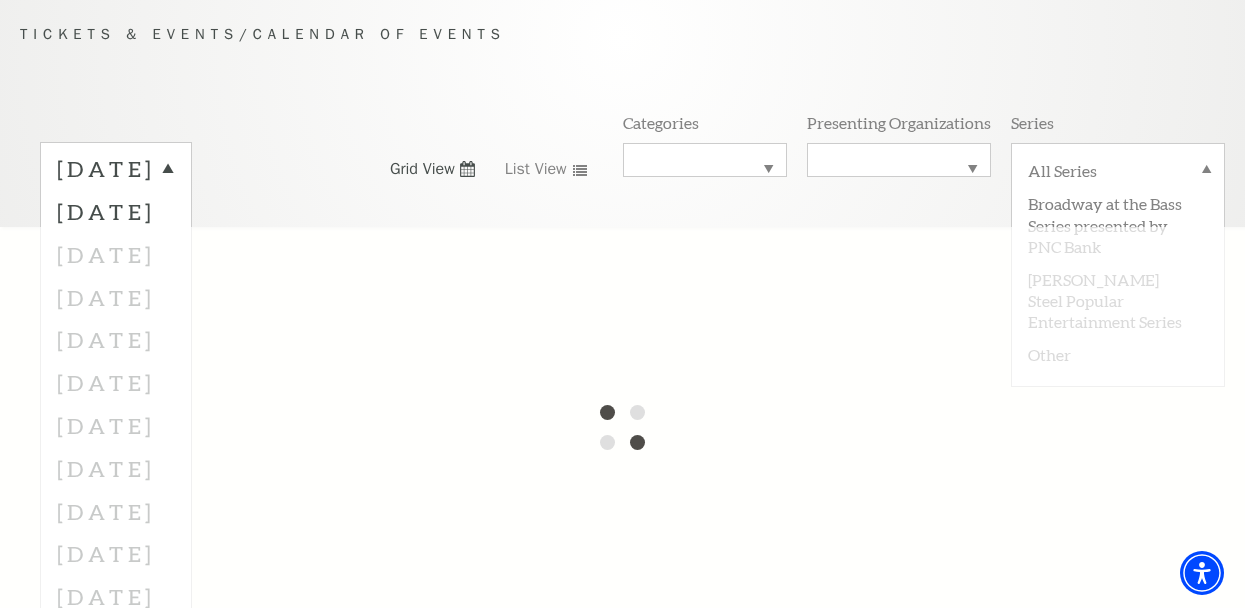 click at bounding box center (622, 427) 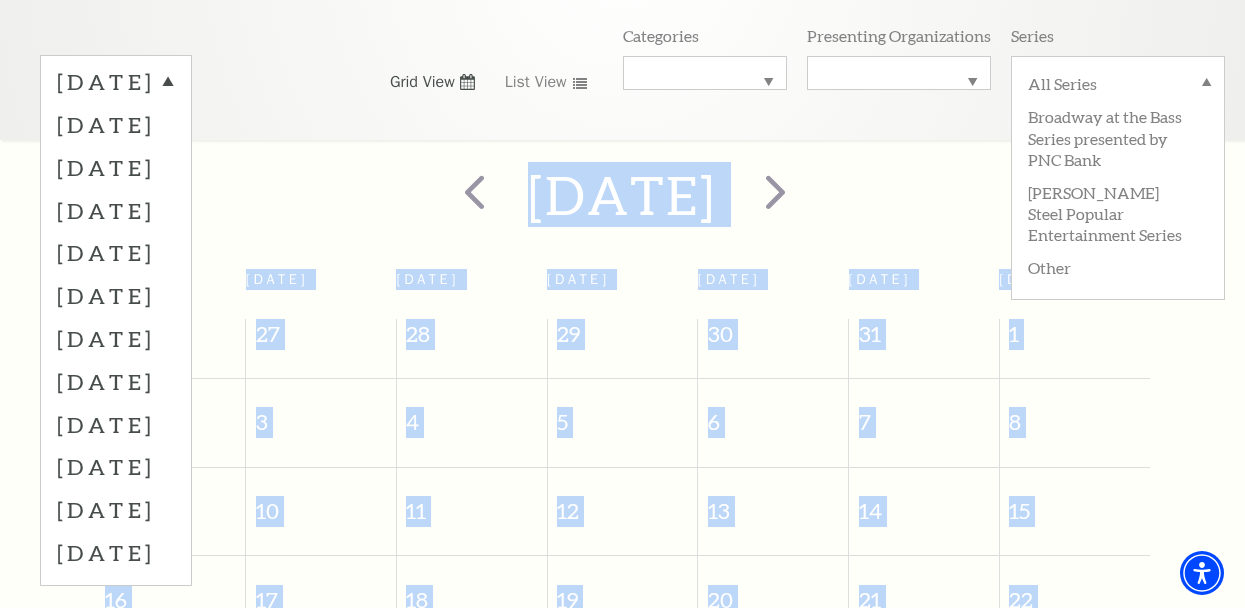scroll, scrollTop: 0, scrollLeft: 0, axis: both 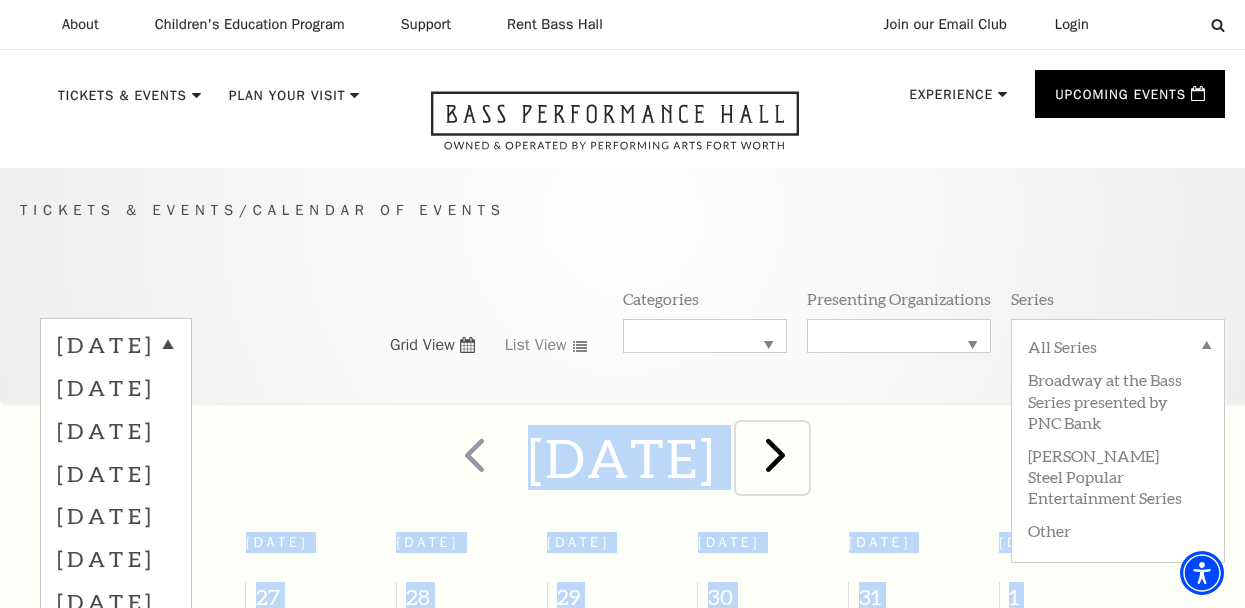 click at bounding box center (775, 454) 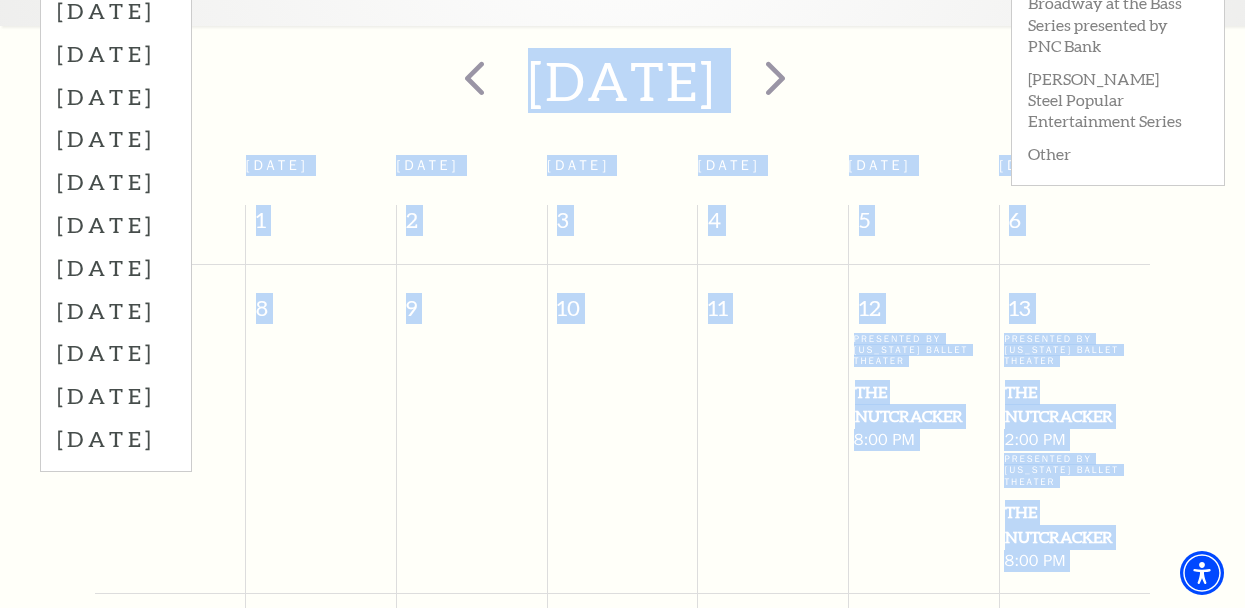 scroll, scrollTop: 382, scrollLeft: 0, axis: vertical 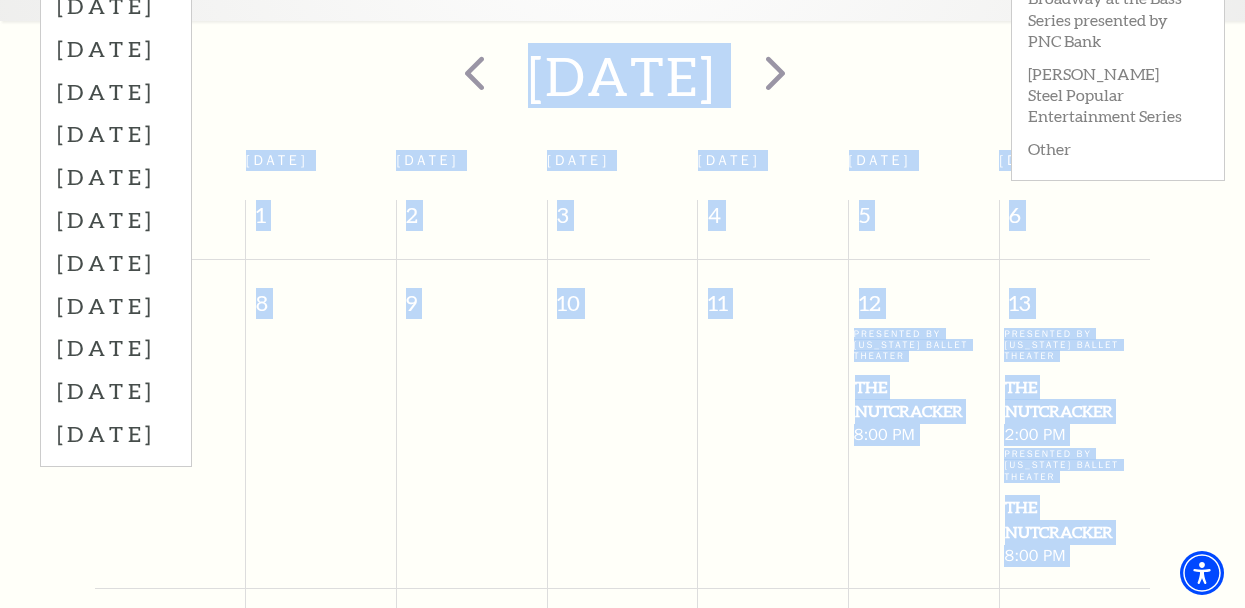 click on "13" at bounding box center [1075, 294] 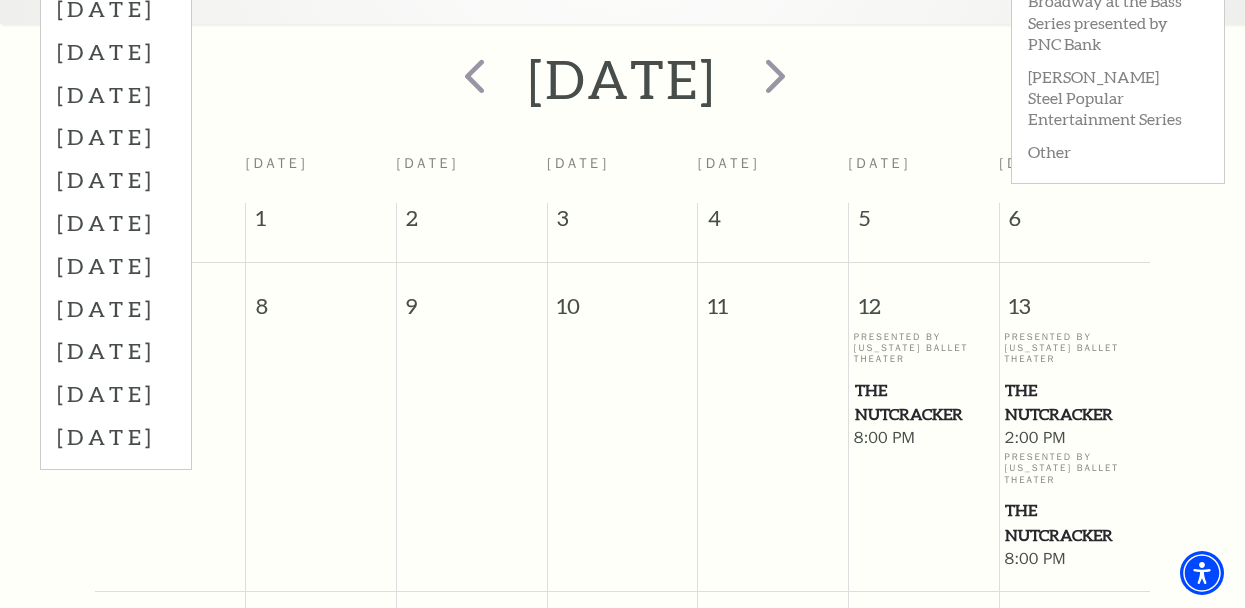scroll, scrollTop: 378, scrollLeft: 0, axis: vertical 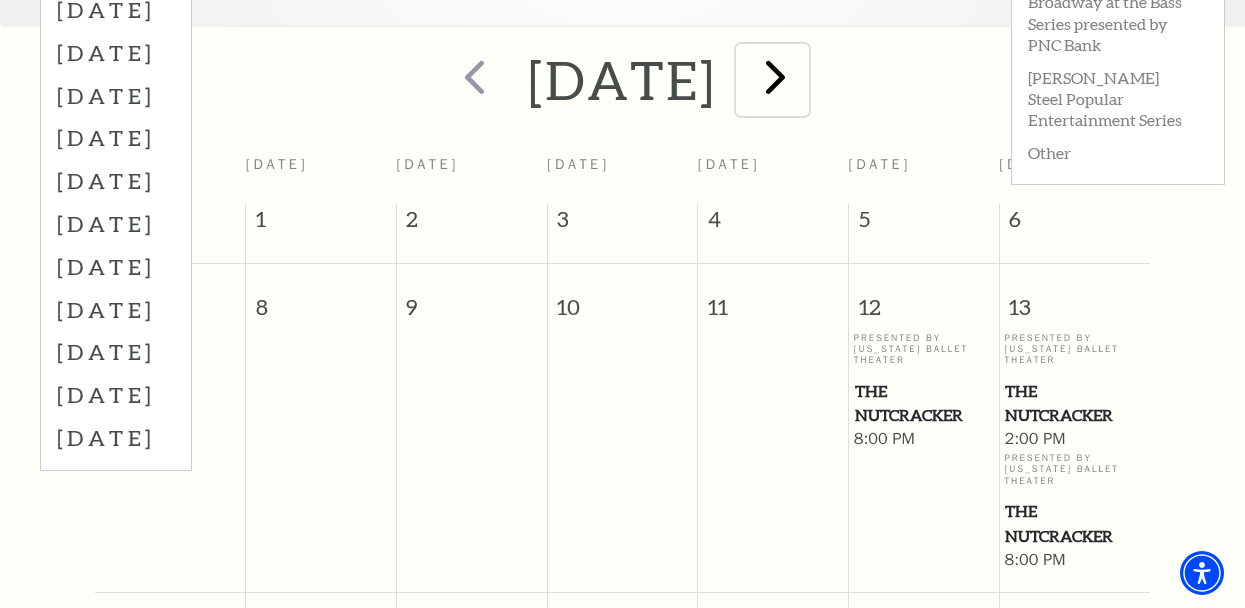 click at bounding box center (775, 76) 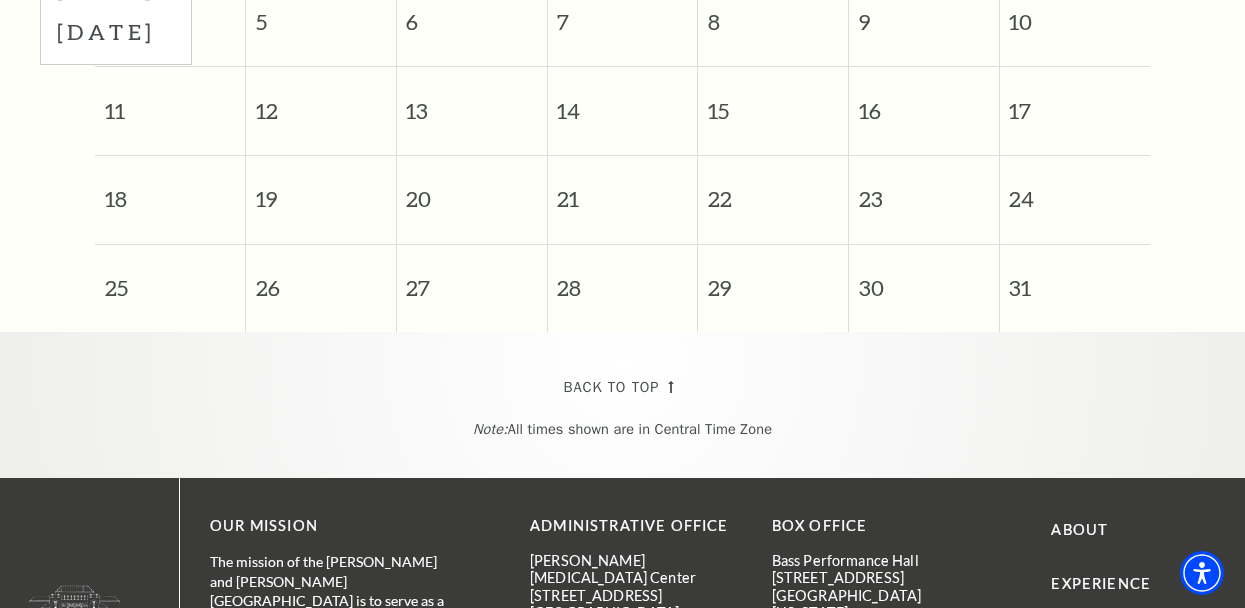 scroll, scrollTop: 359, scrollLeft: 0, axis: vertical 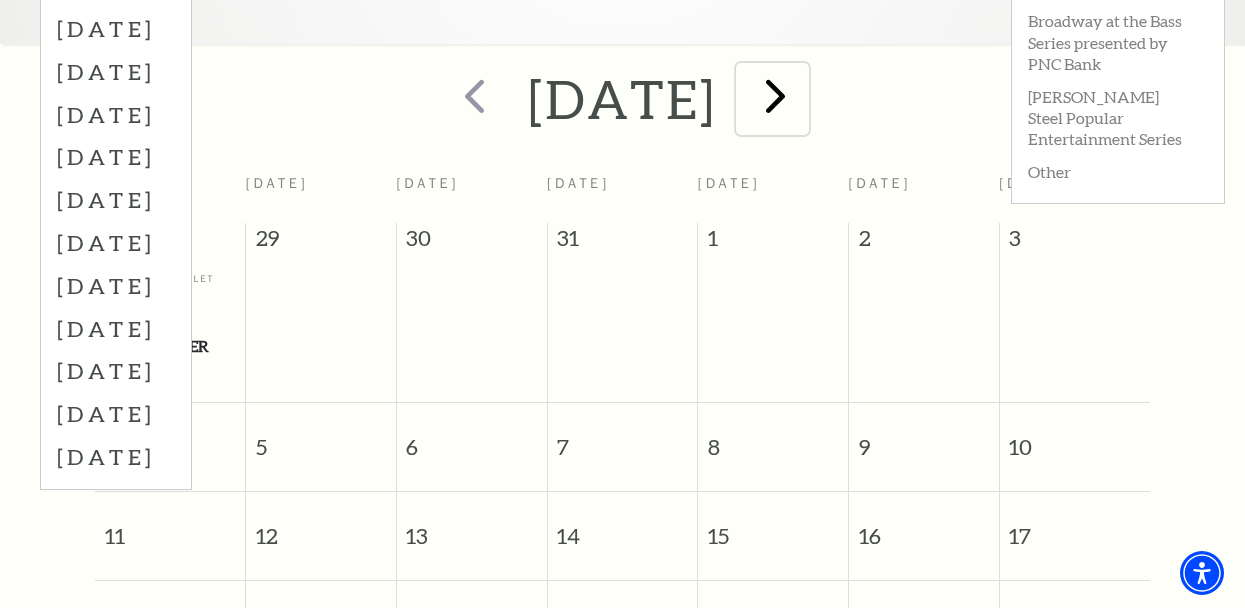 click at bounding box center (775, 95) 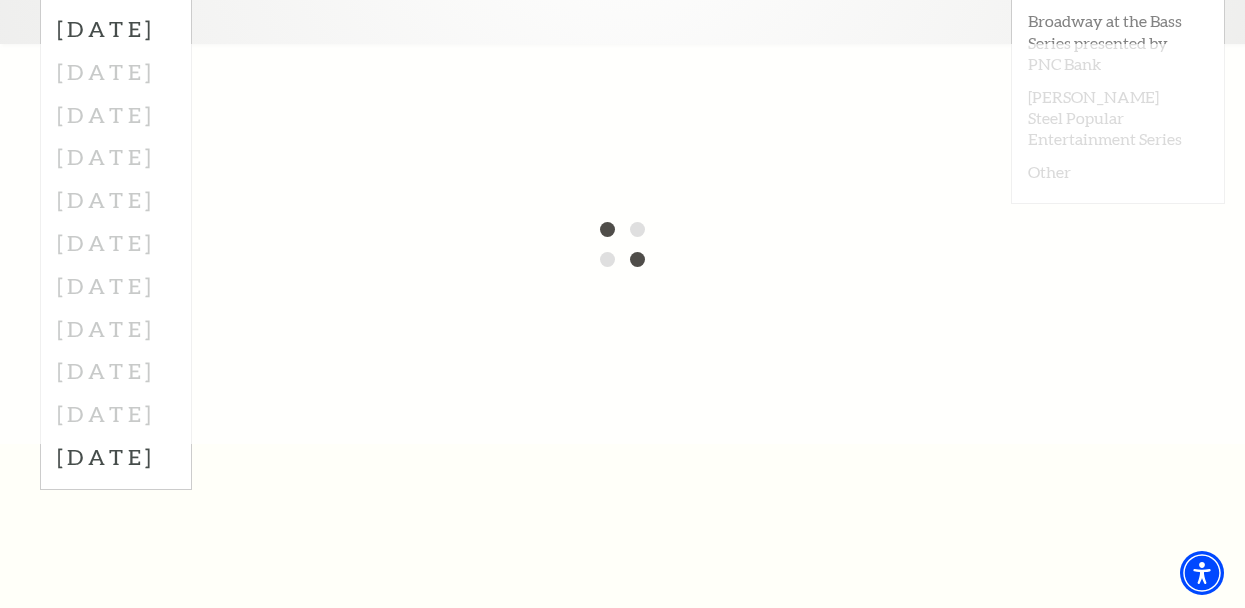 click at bounding box center [622, 244] 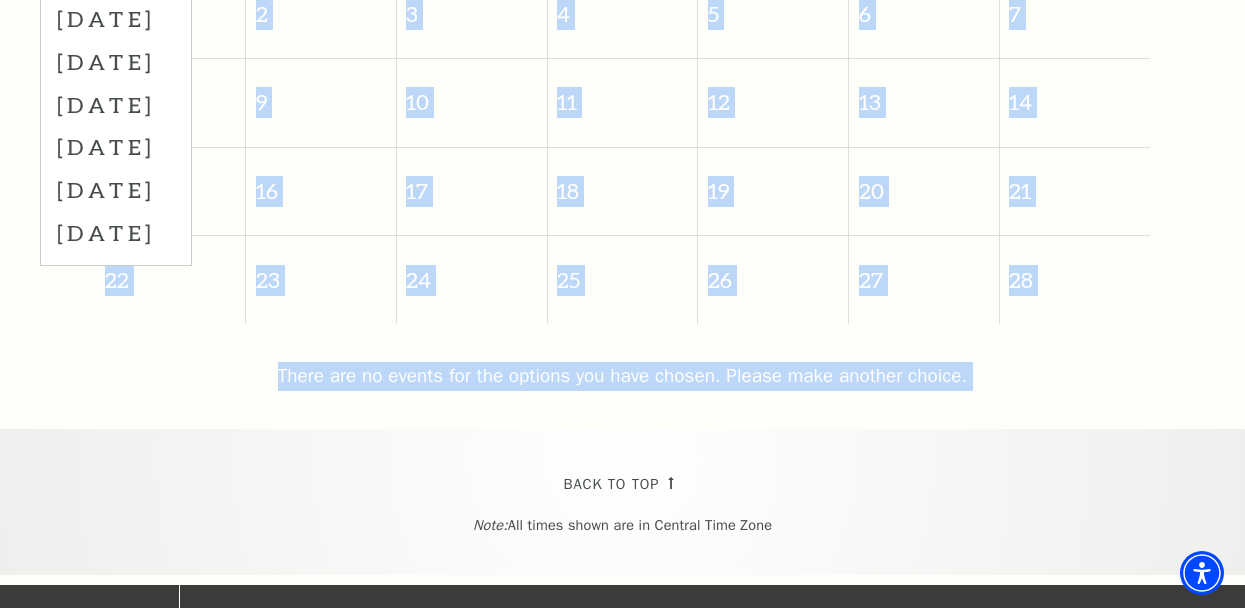 click on "There are no events for the options you have chosen. Please make another choice." at bounding box center (622, 376) 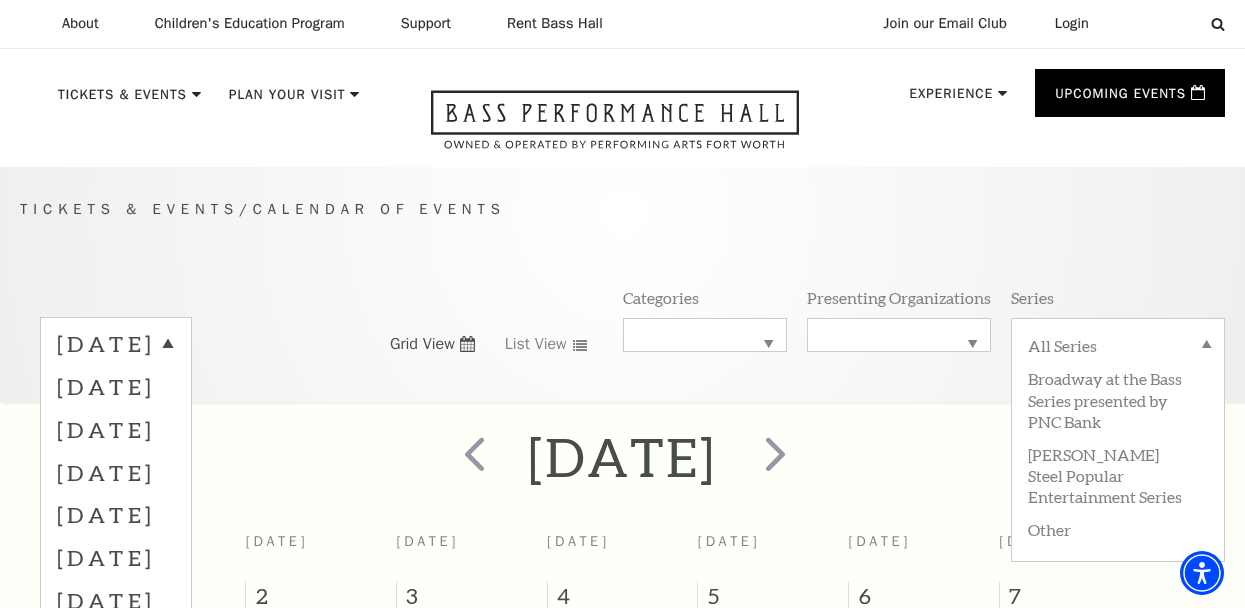 scroll, scrollTop: 0, scrollLeft: 0, axis: both 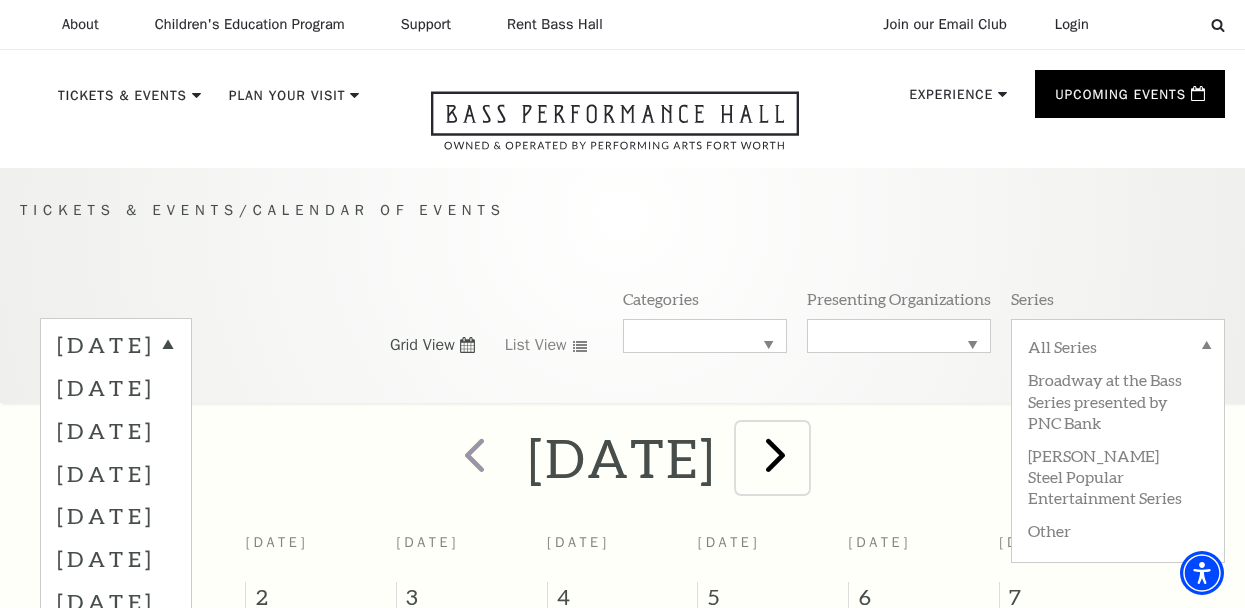 click at bounding box center (775, 454) 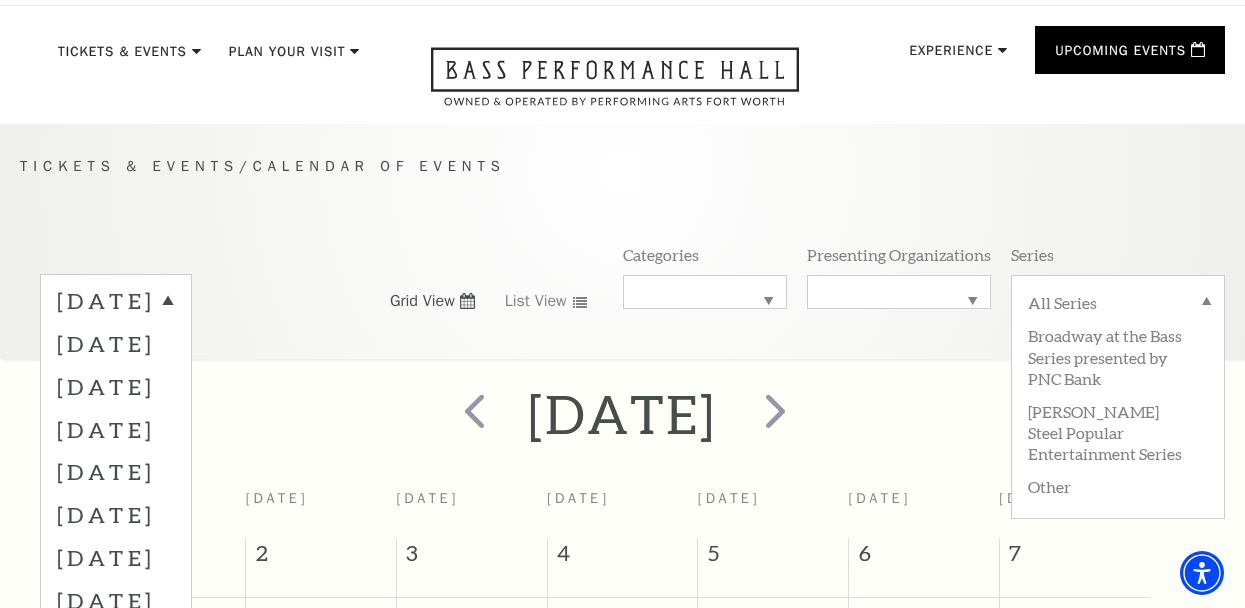scroll, scrollTop: 0, scrollLeft: 0, axis: both 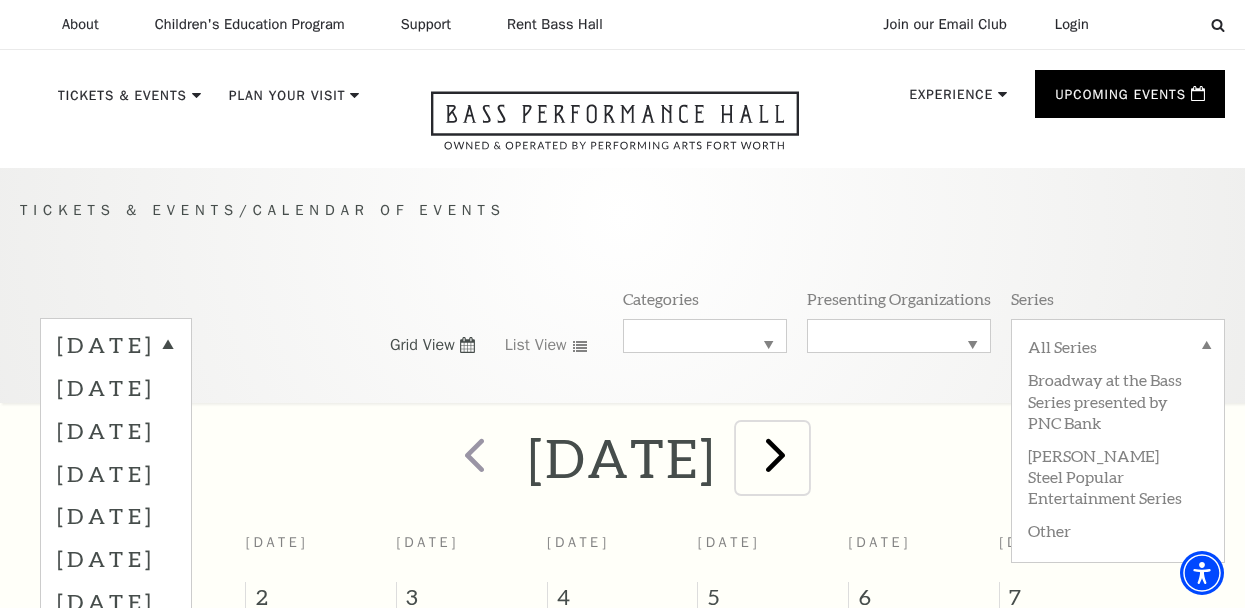 click at bounding box center (775, 454) 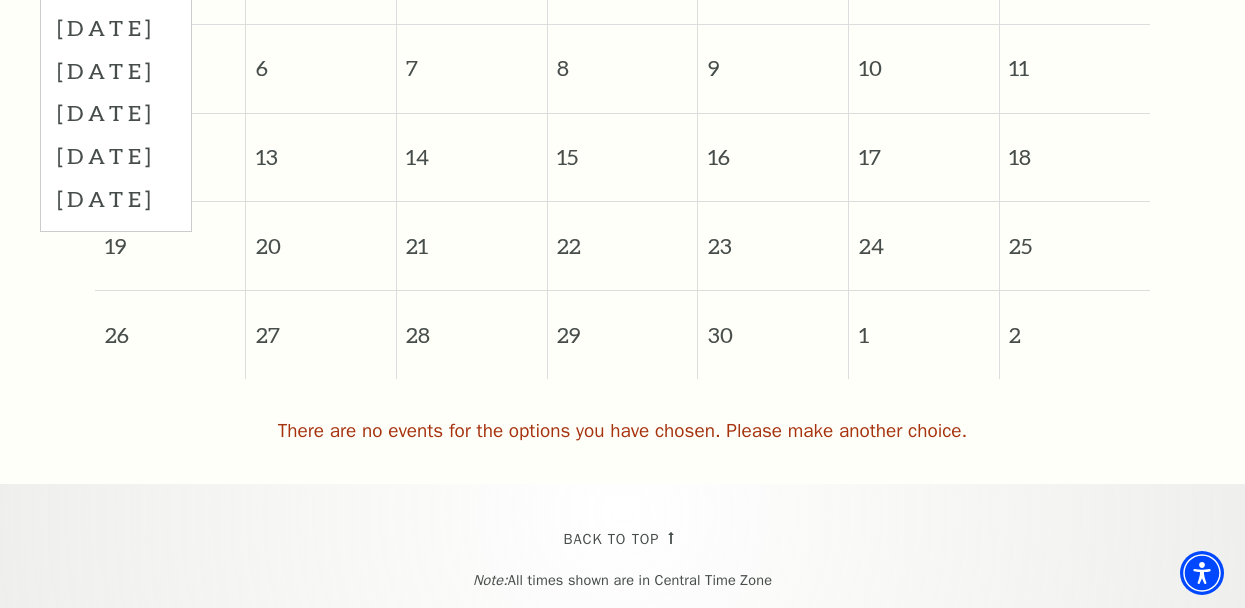 scroll, scrollTop: 368, scrollLeft: 0, axis: vertical 